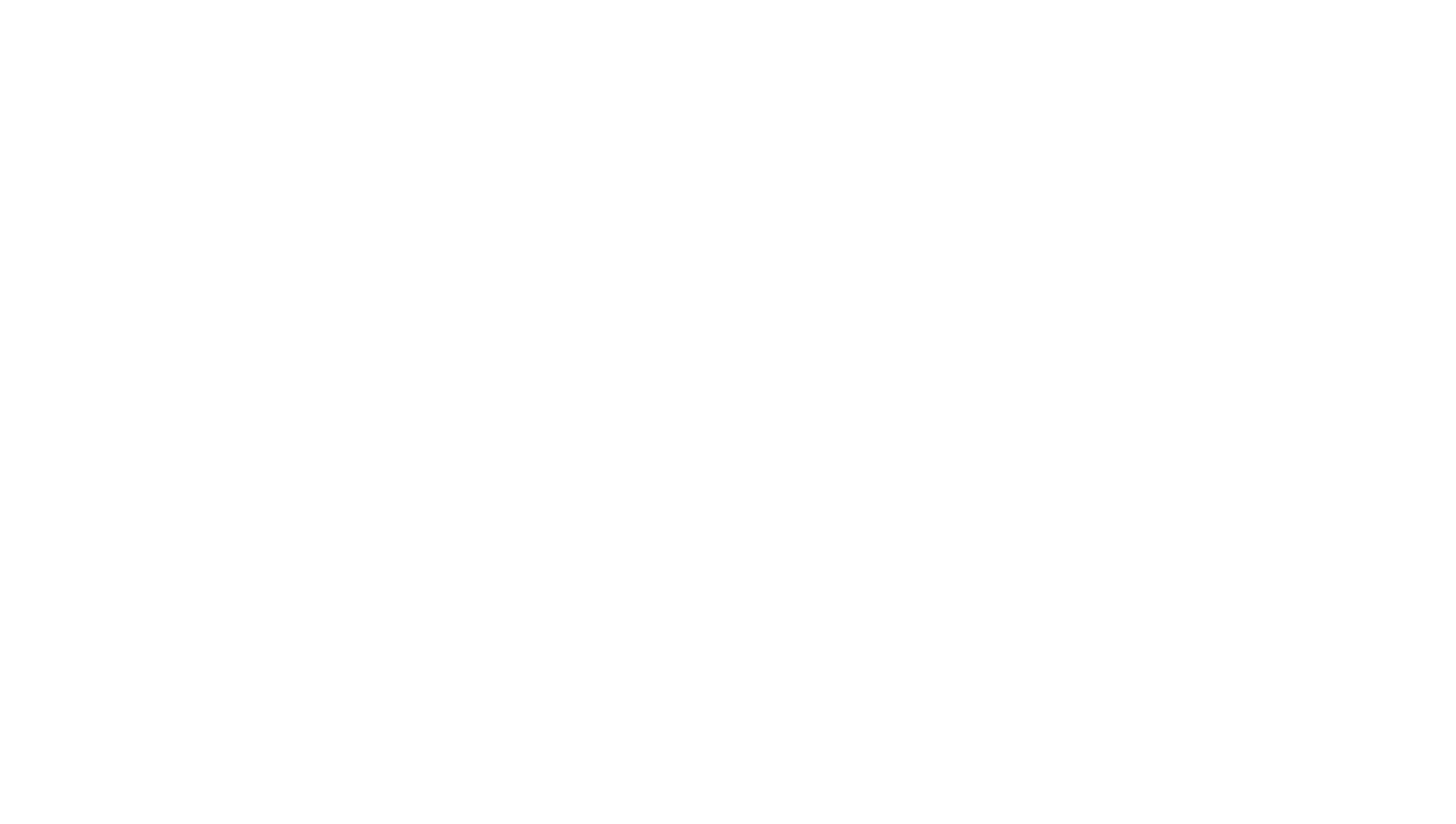 scroll, scrollTop: 0, scrollLeft: 0, axis: both 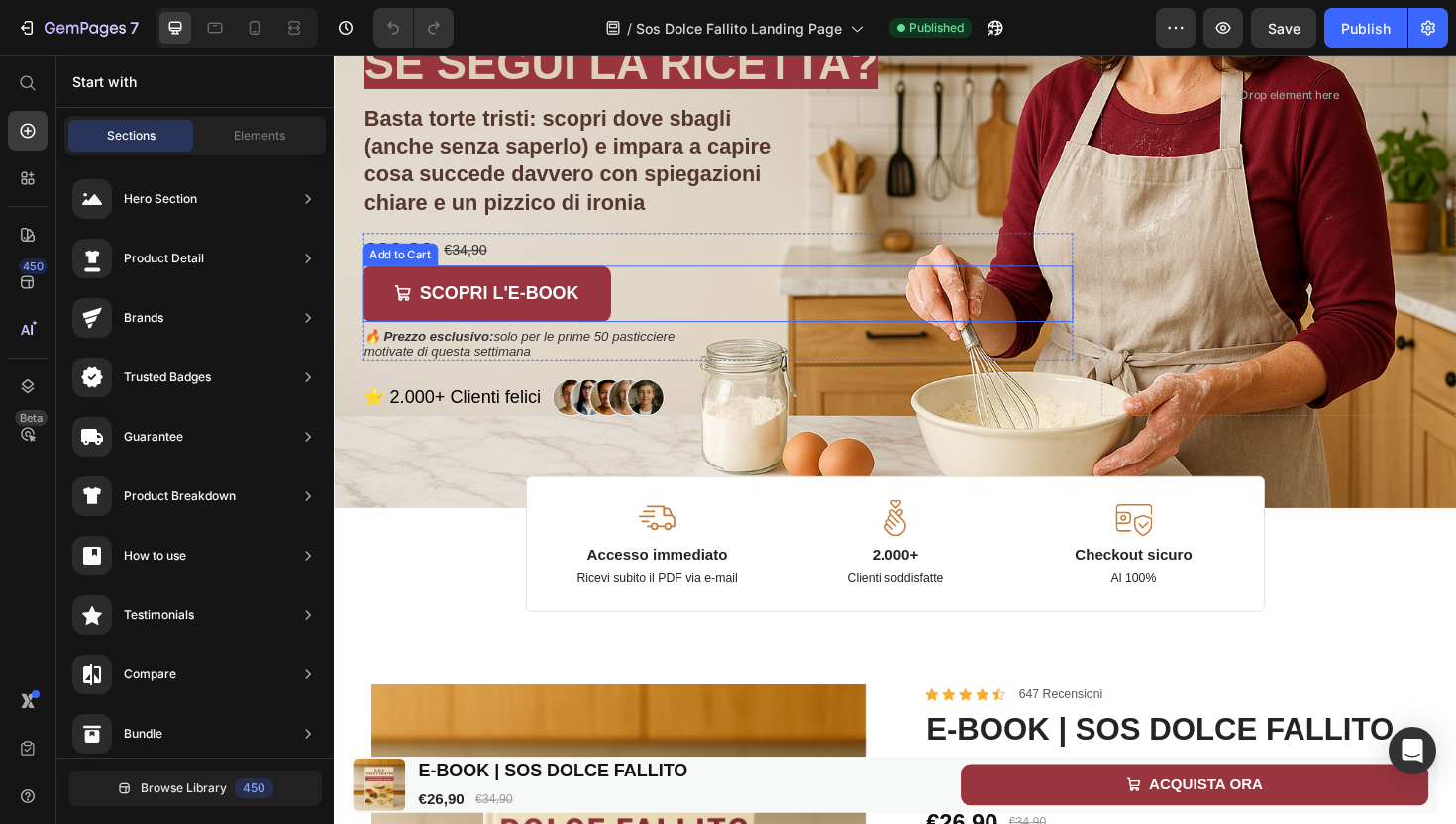 click on "SCOPRI L'E-BOOK" at bounding box center (495, 308) 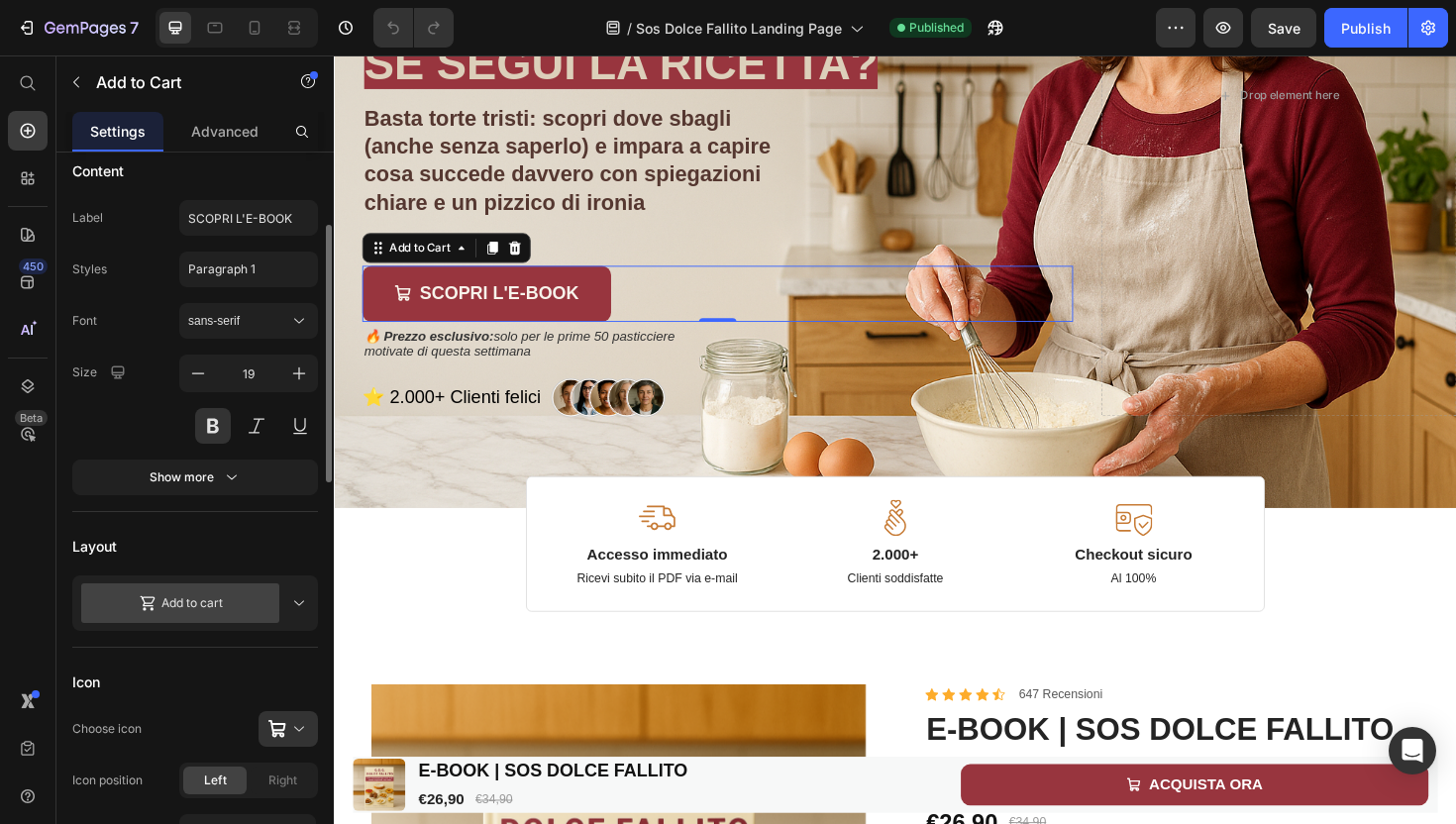 scroll, scrollTop: 194, scrollLeft: 0, axis: vertical 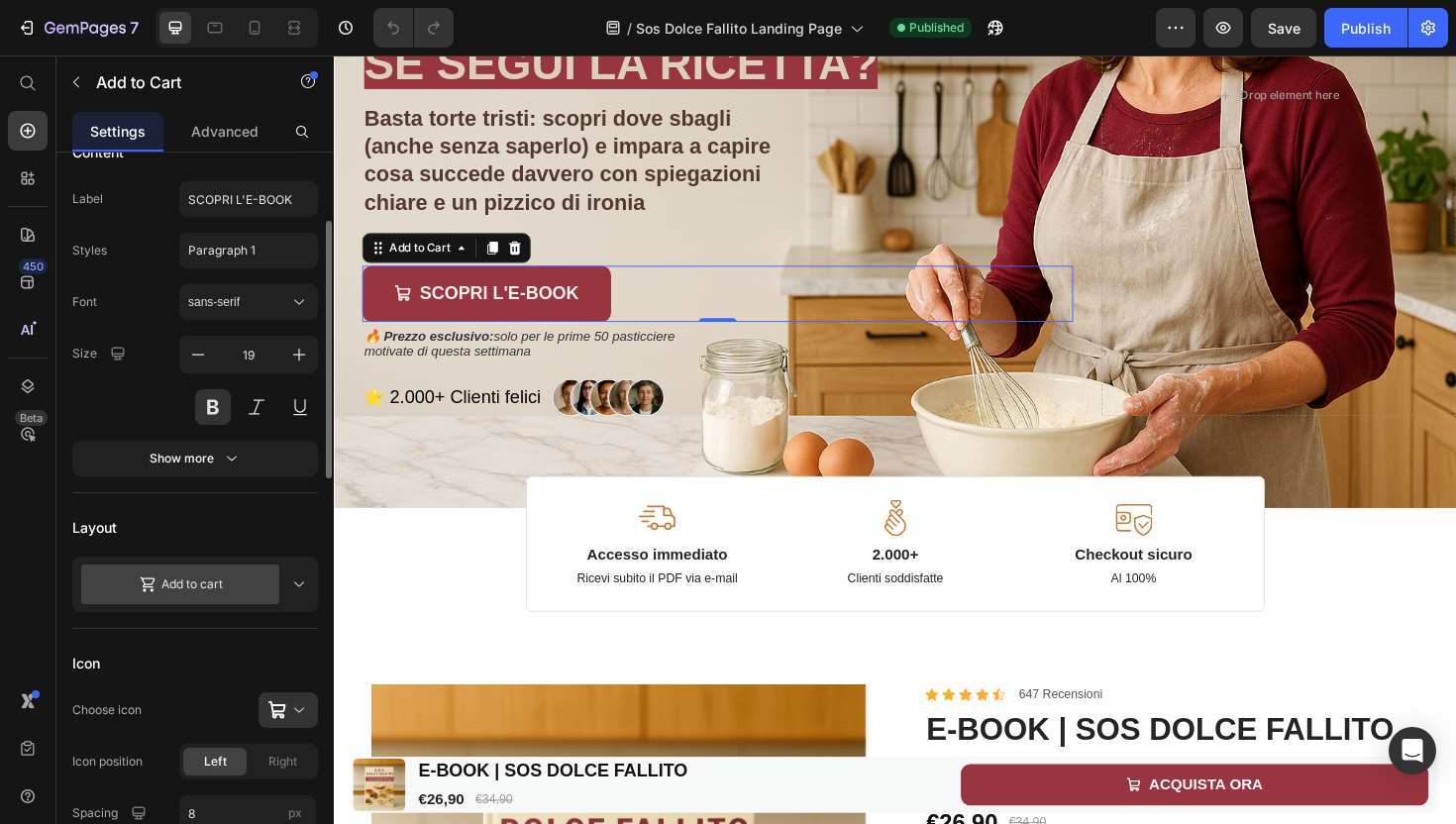 click 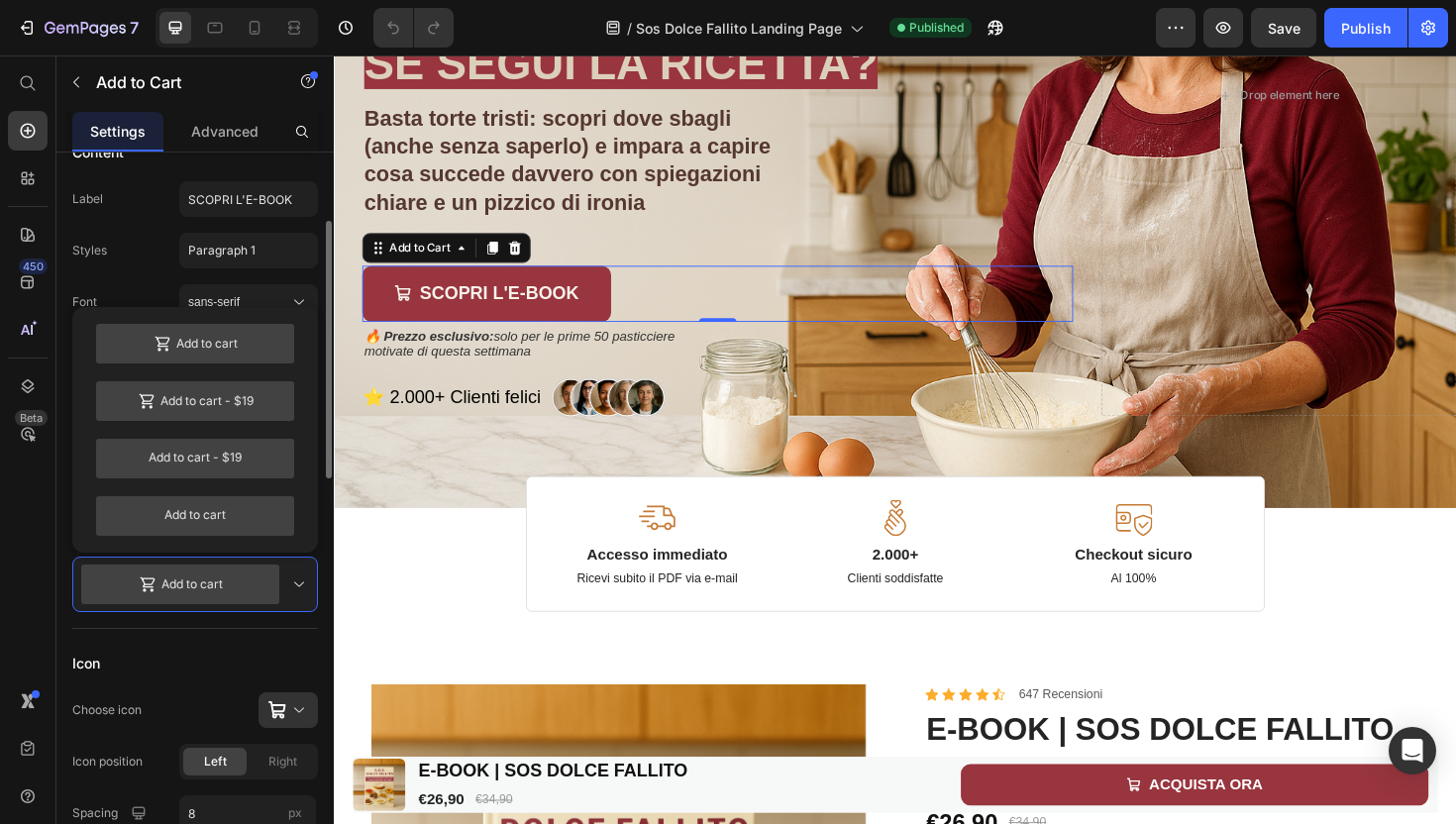 click 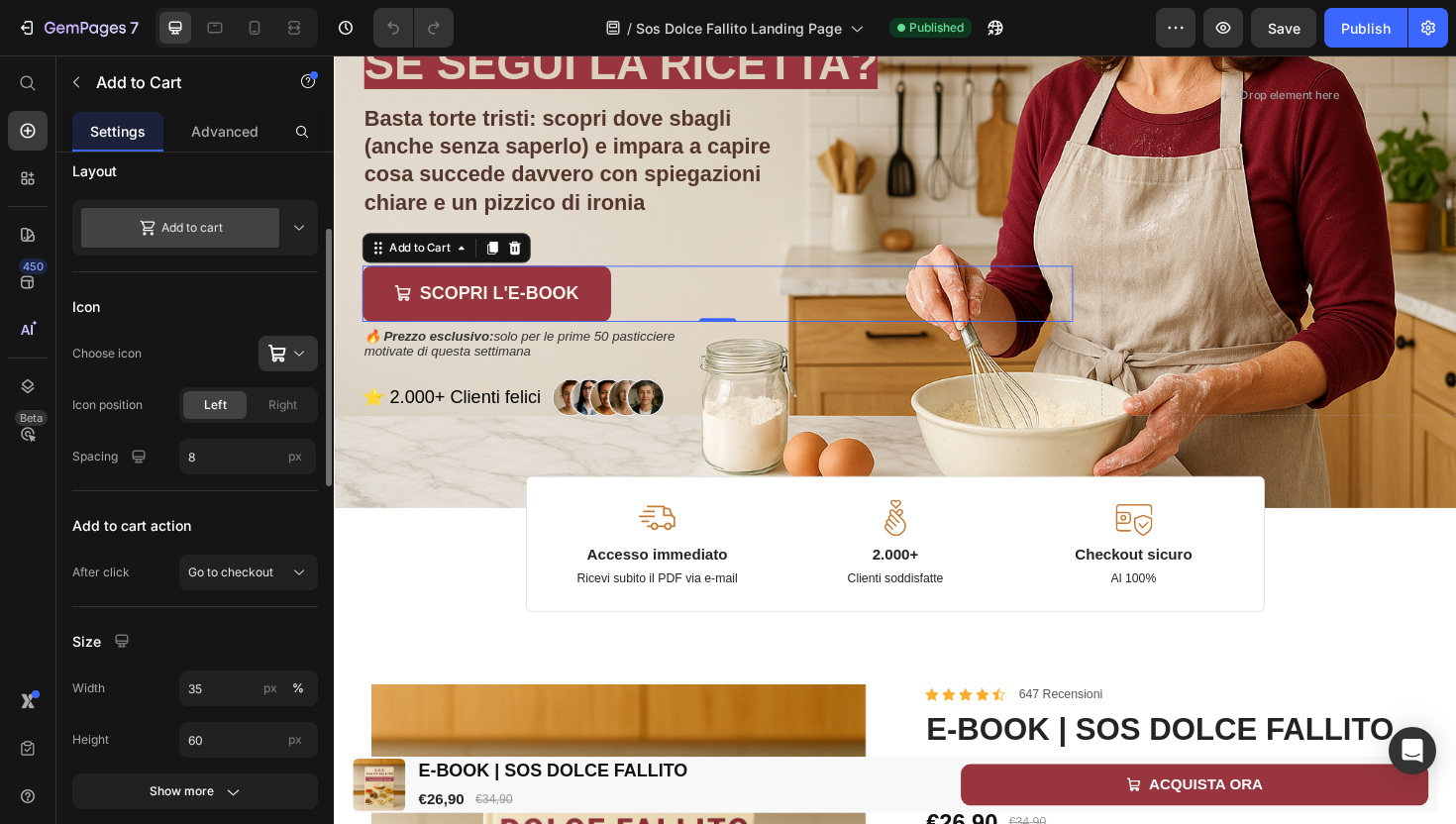 scroll, scrollTop: 558, scrollLeft: 0, axis: vertical 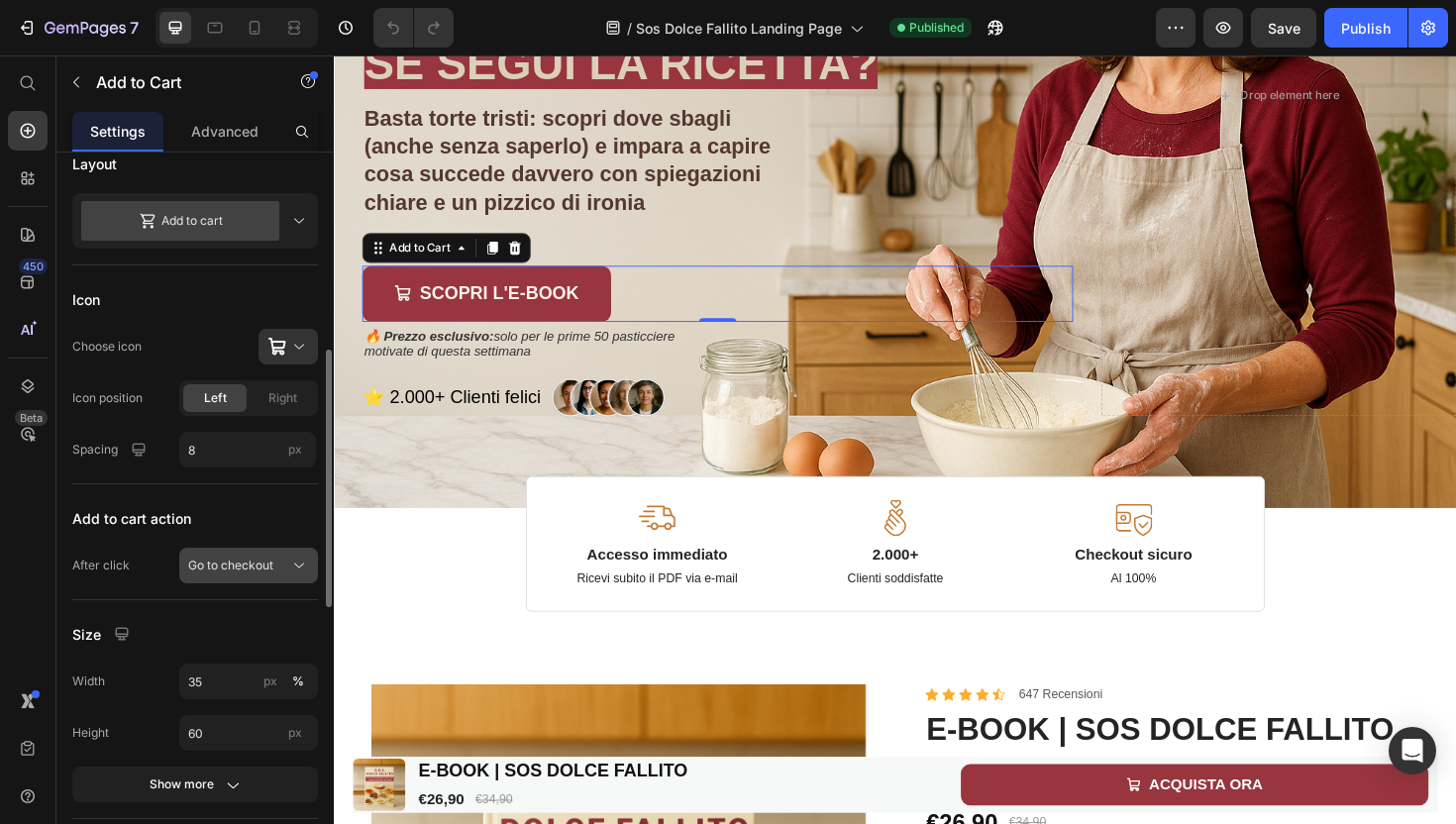 click on "Go to checkout" at bounding box center (249, 566) 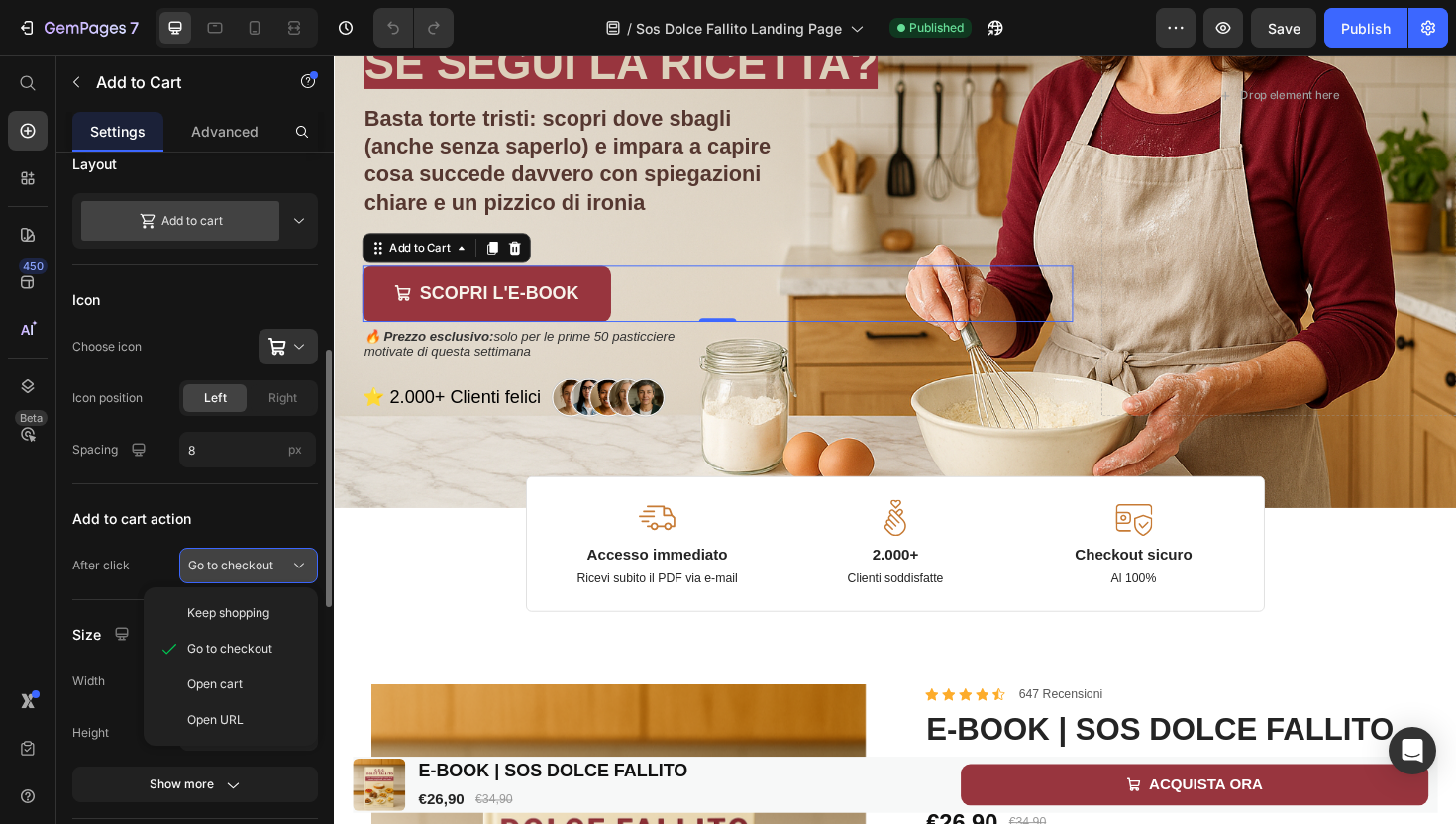 click 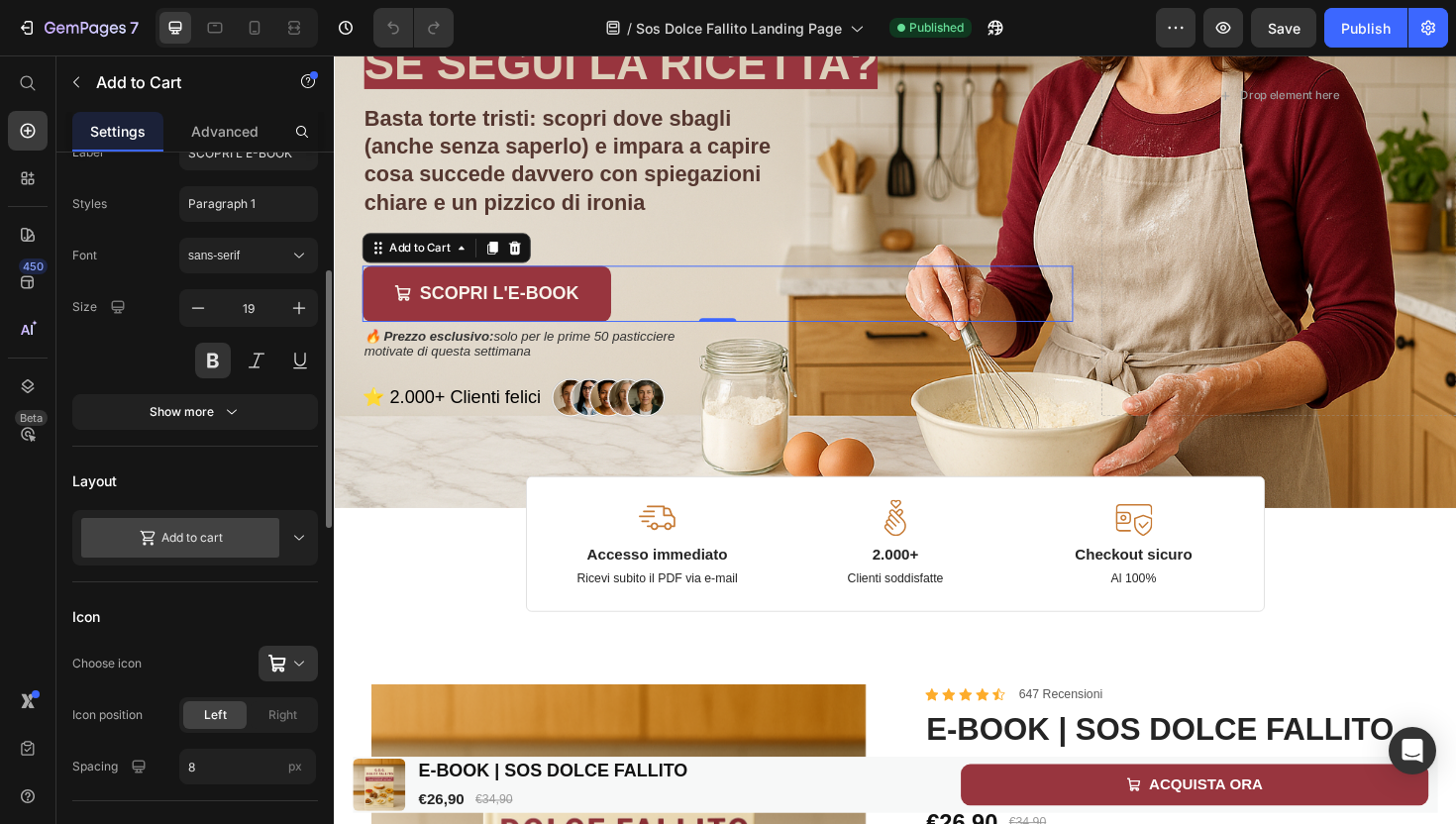 scroll, scrollTop: 272, scrollLeft: 0, axis: vertical 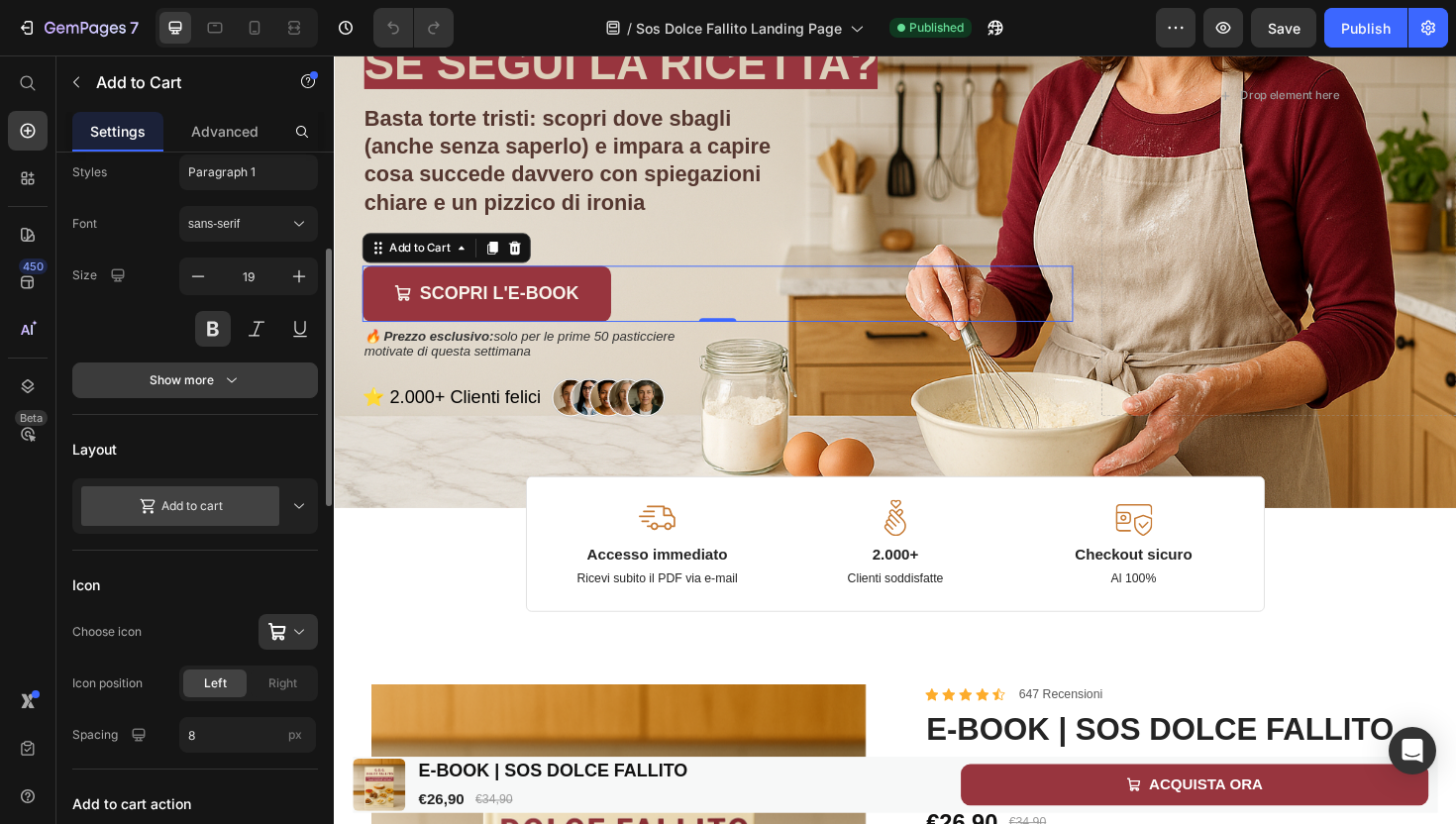 click on "Show more" at bounding box center [195, 380] 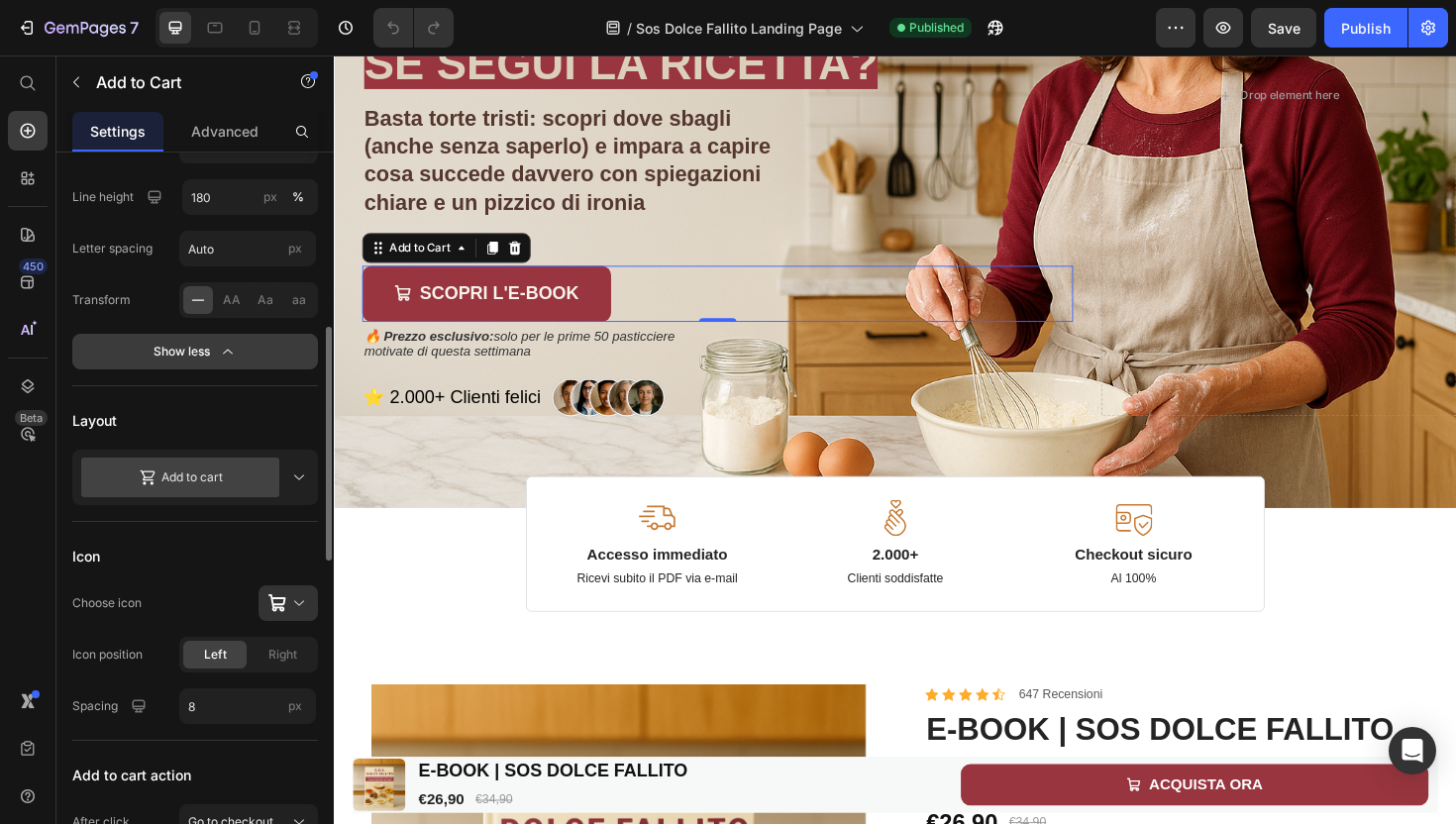 scroll, scrollTop: 516, scrollLeft: 0, axis: vertical 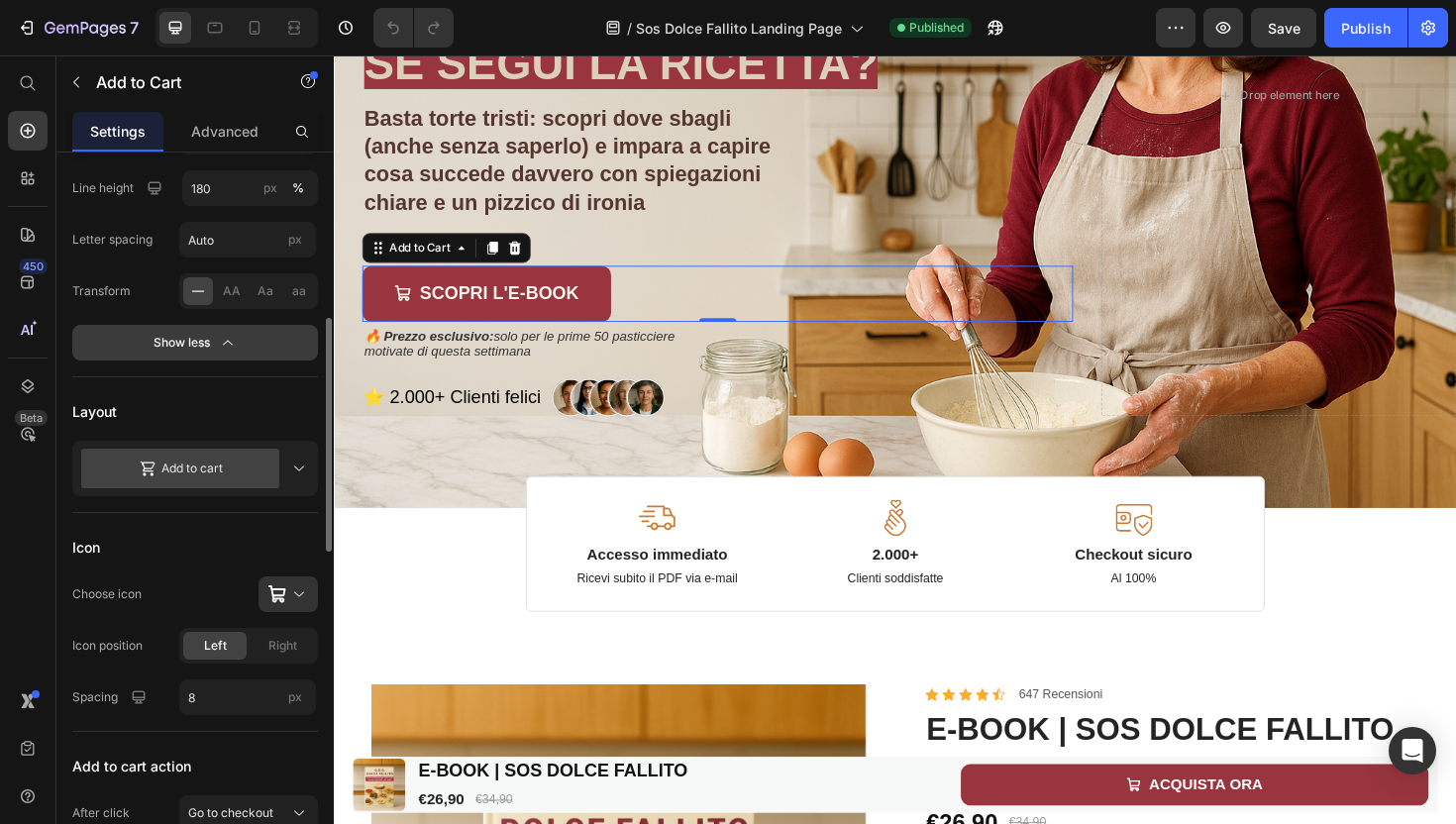 click on "Show less" at bounding box center [195, 343] 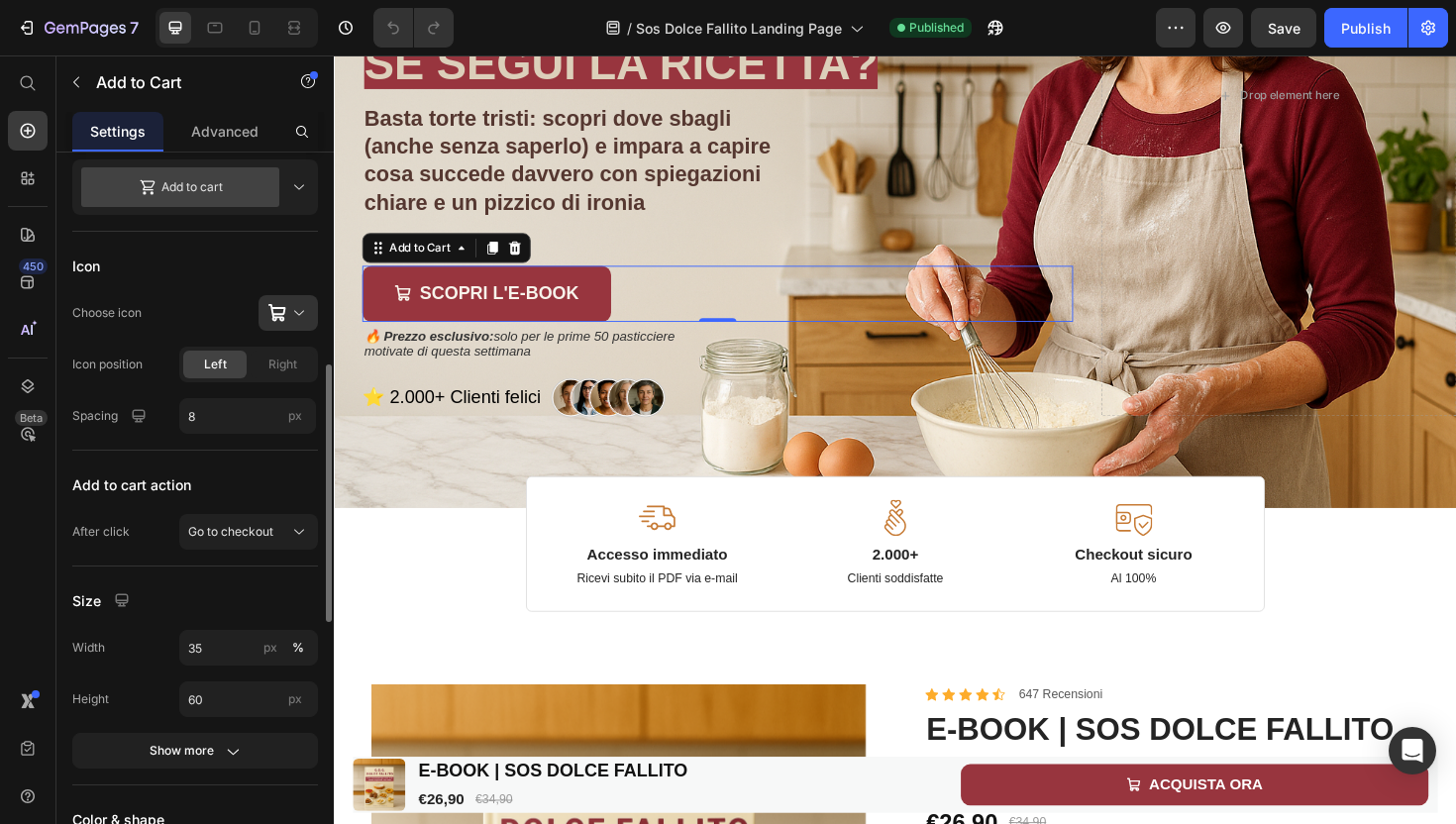 scroll, scrollTop: 593, scrollLeft: 0, axis: vertical 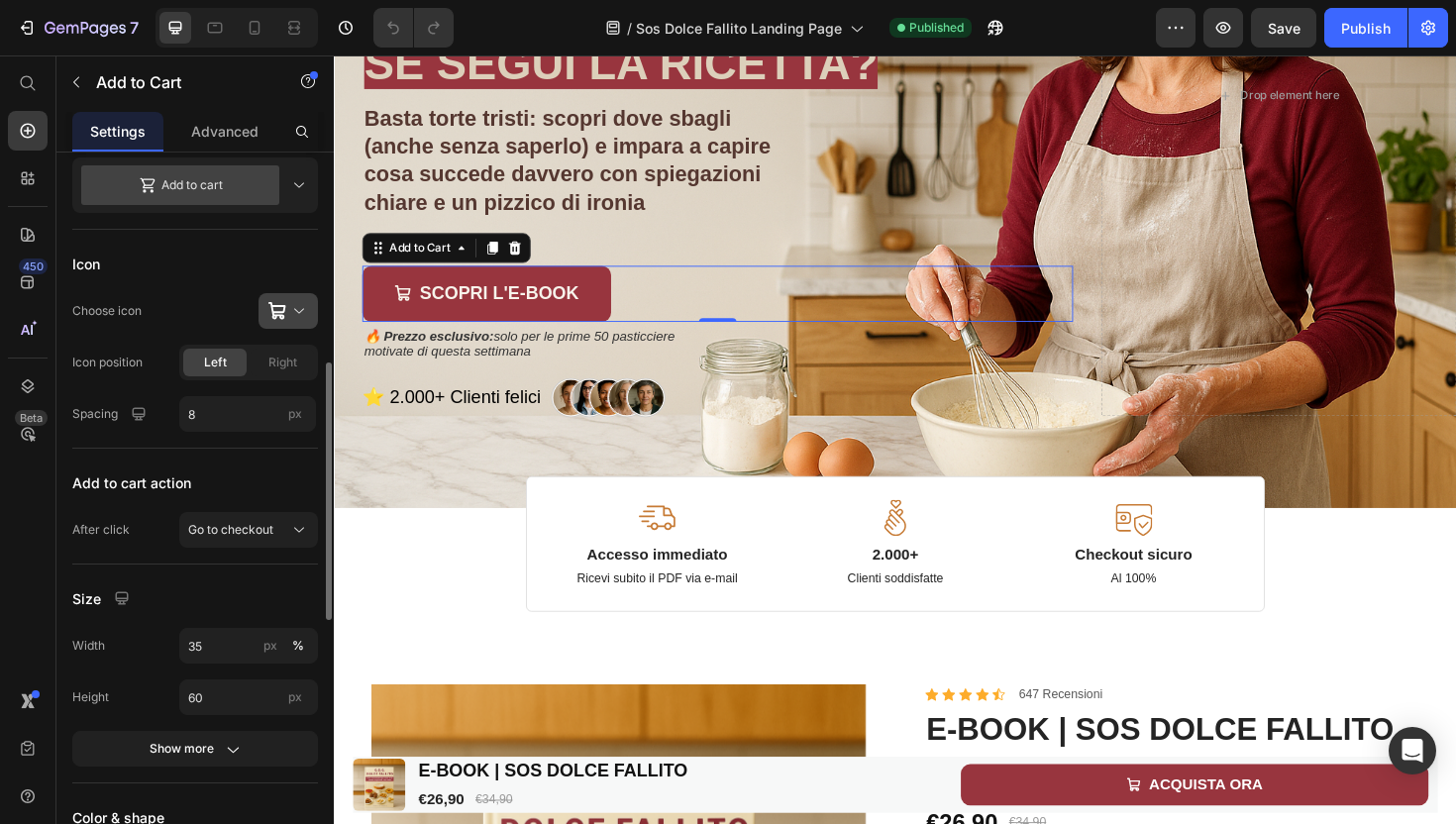 click at bounding box center (296, 311) 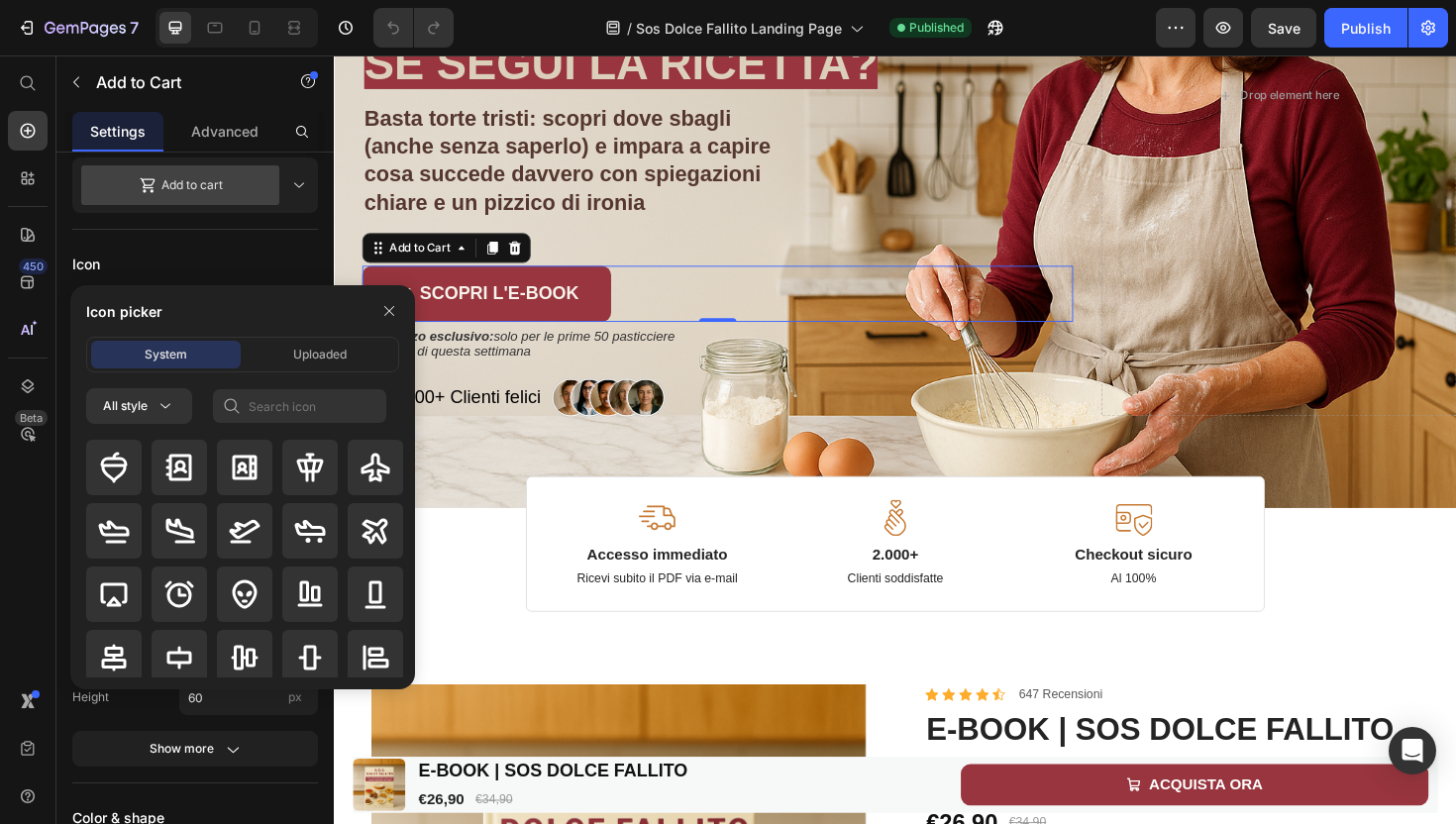click on "Icon" at bounding box center [195, 263] 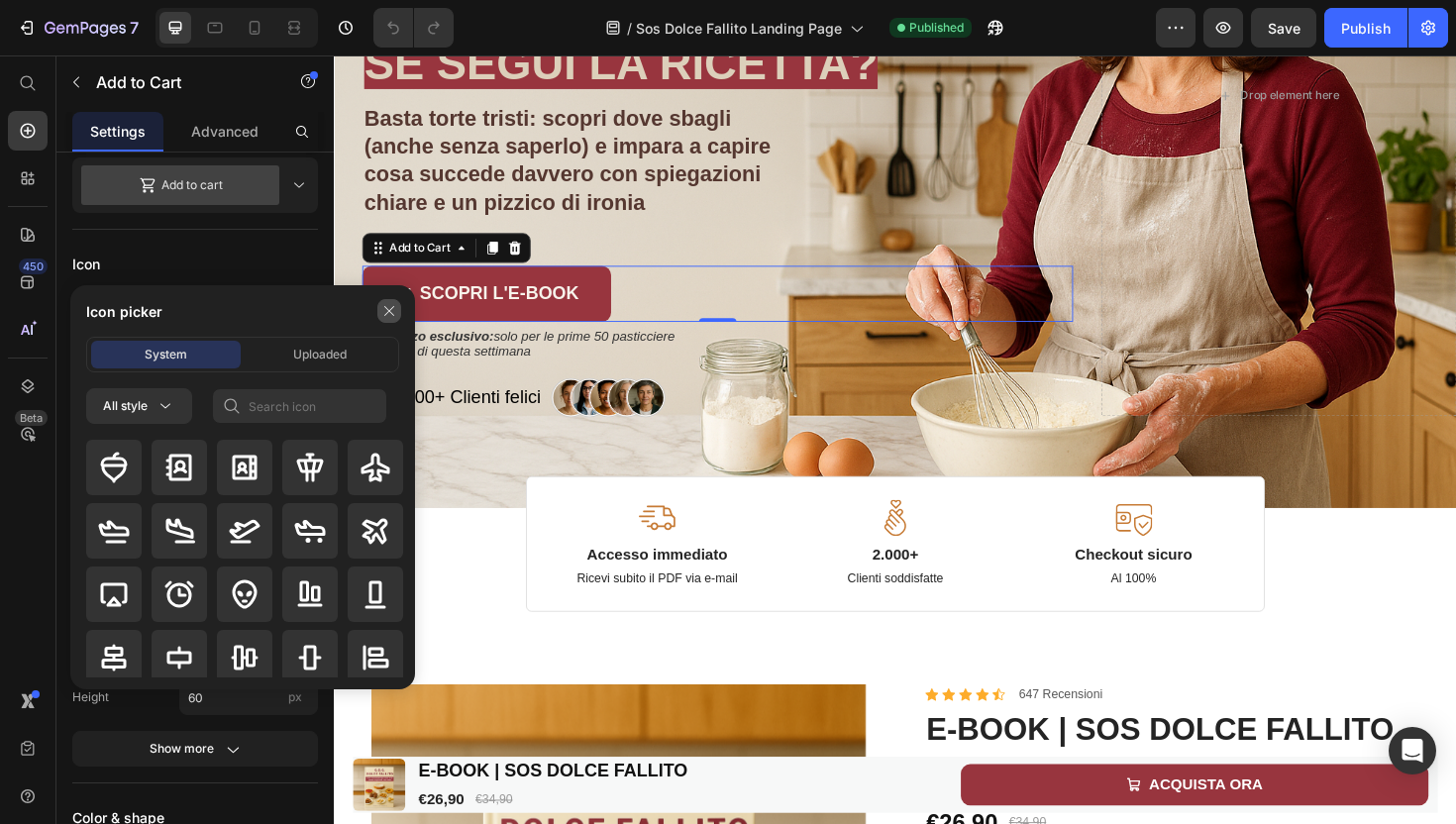 click 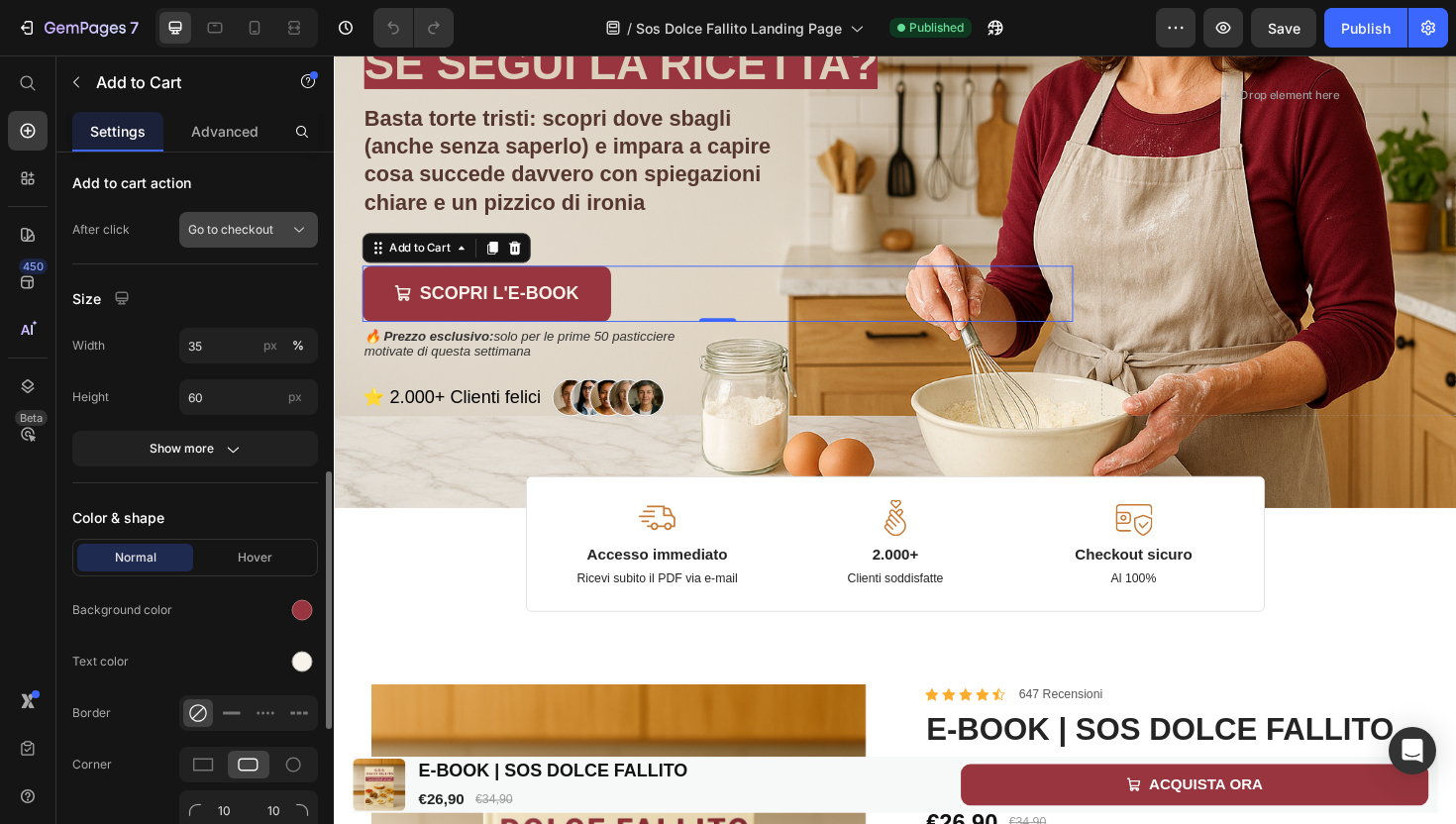 scroll, scrollTop: 888, scrollLeft: 0, axis: vertical 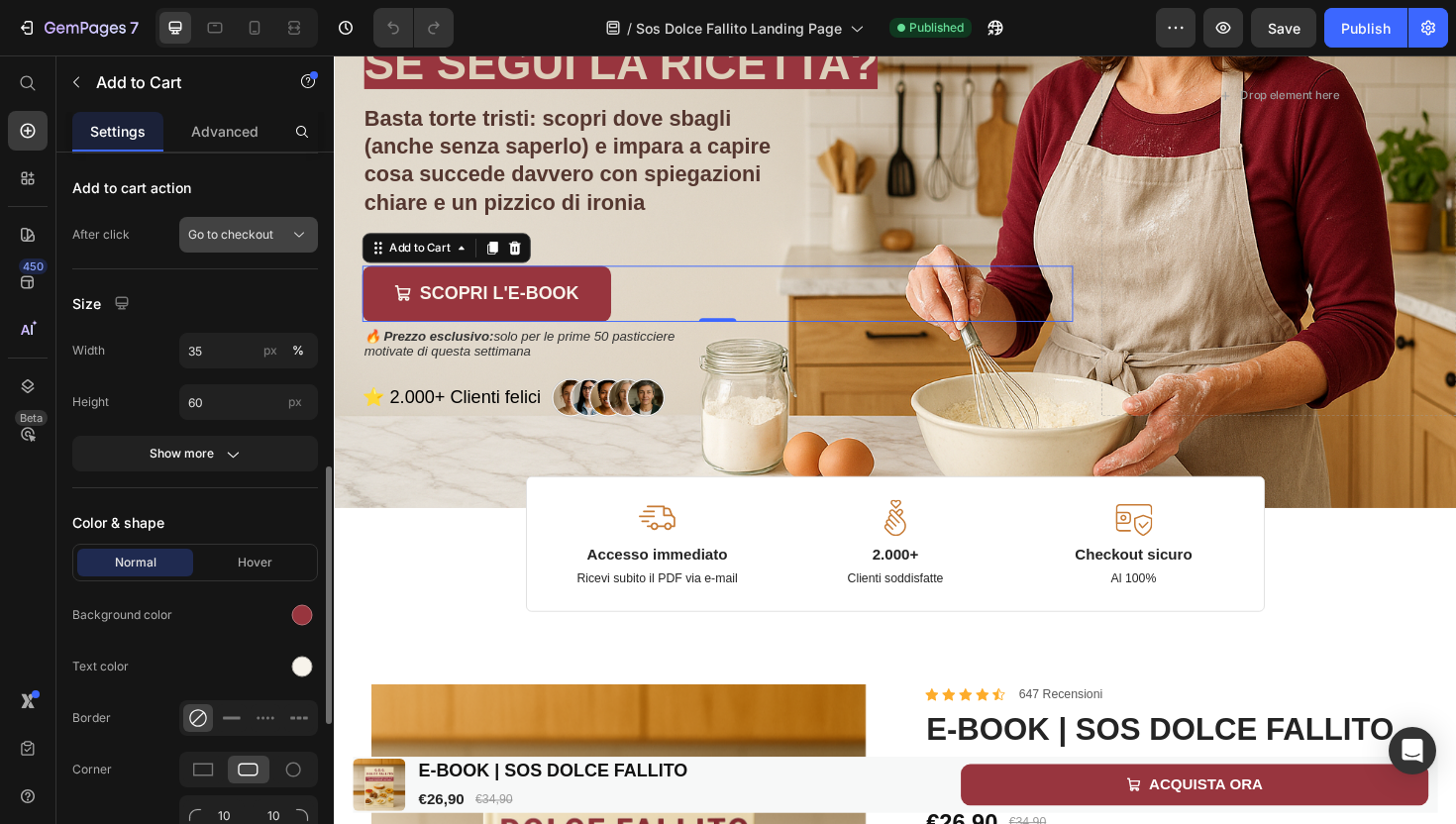 click on "Go to checkout" at bounding box center [249, 235] 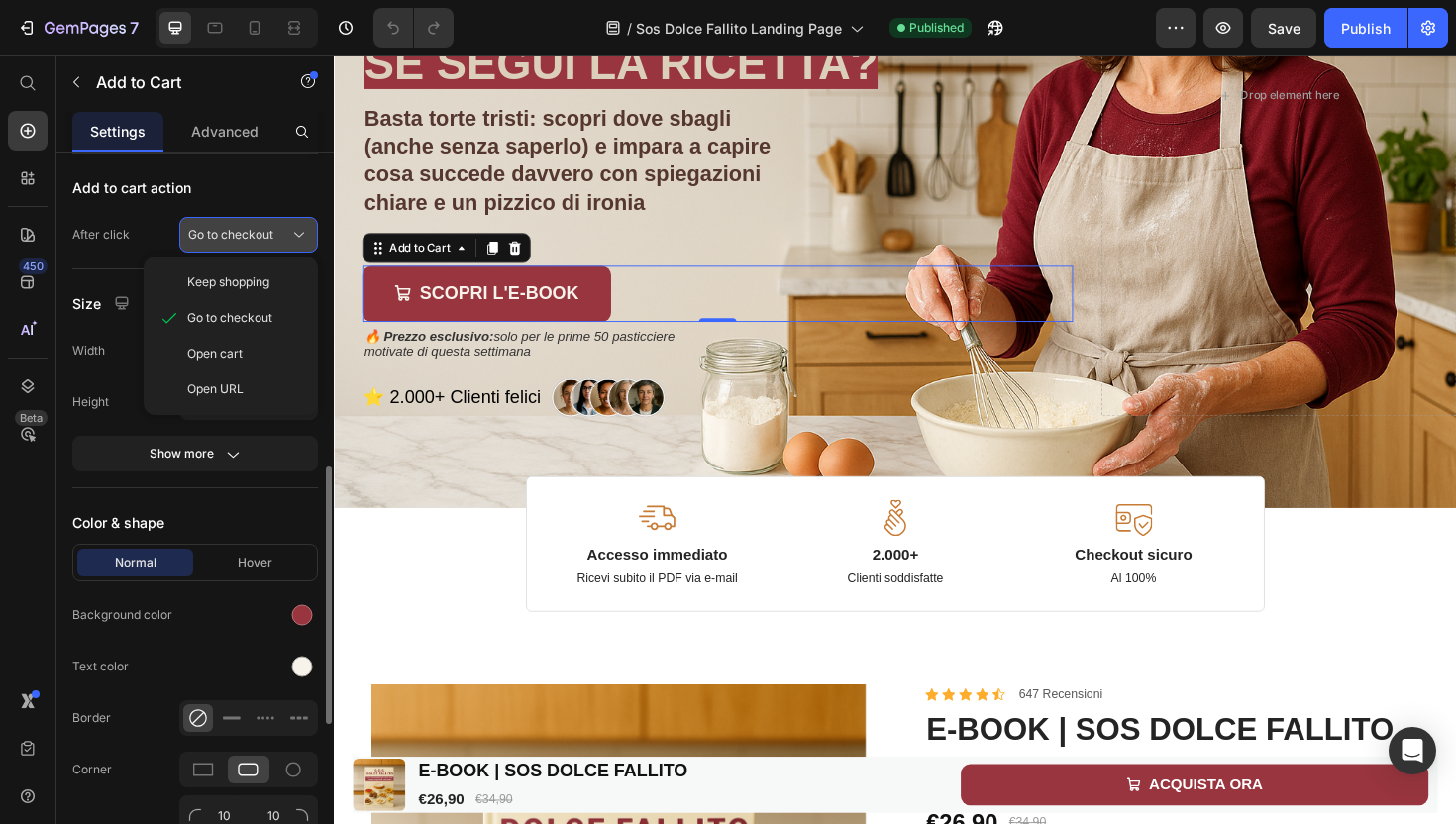 type 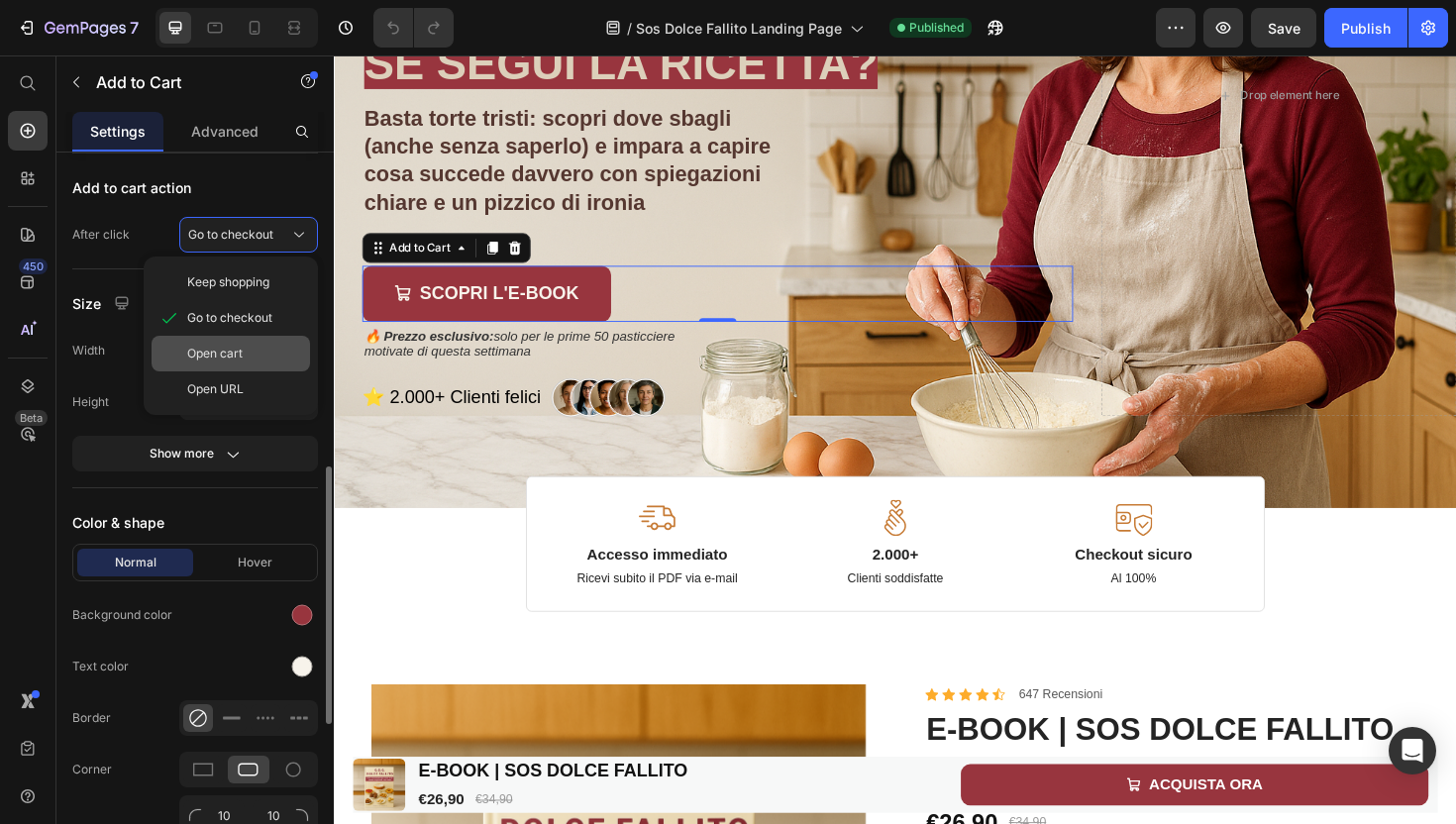 click on "Open cart" at bounding box center (215, 354) 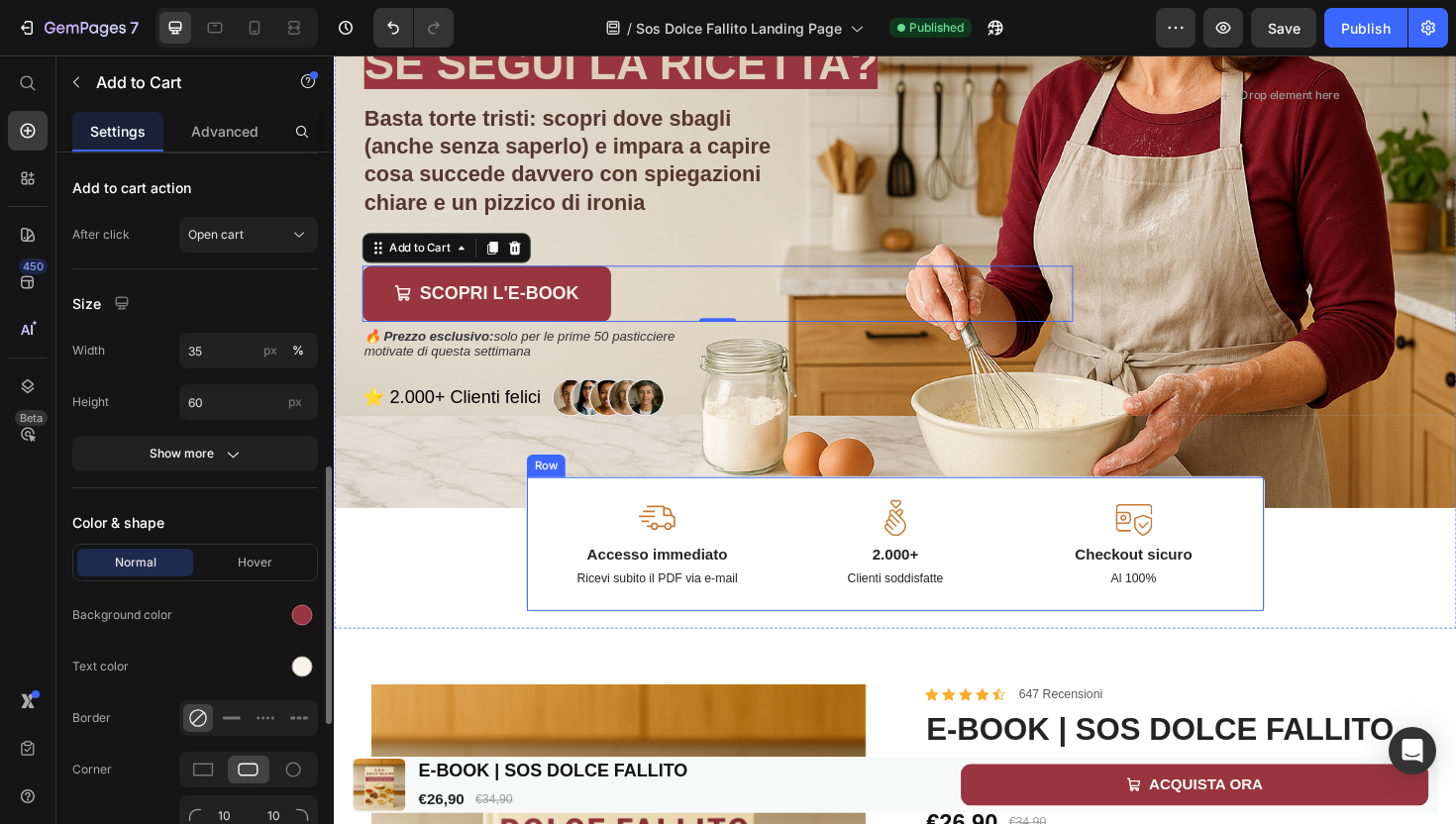 scroll, scrollTop: 404, scrollLeft: 0, axis: vertical 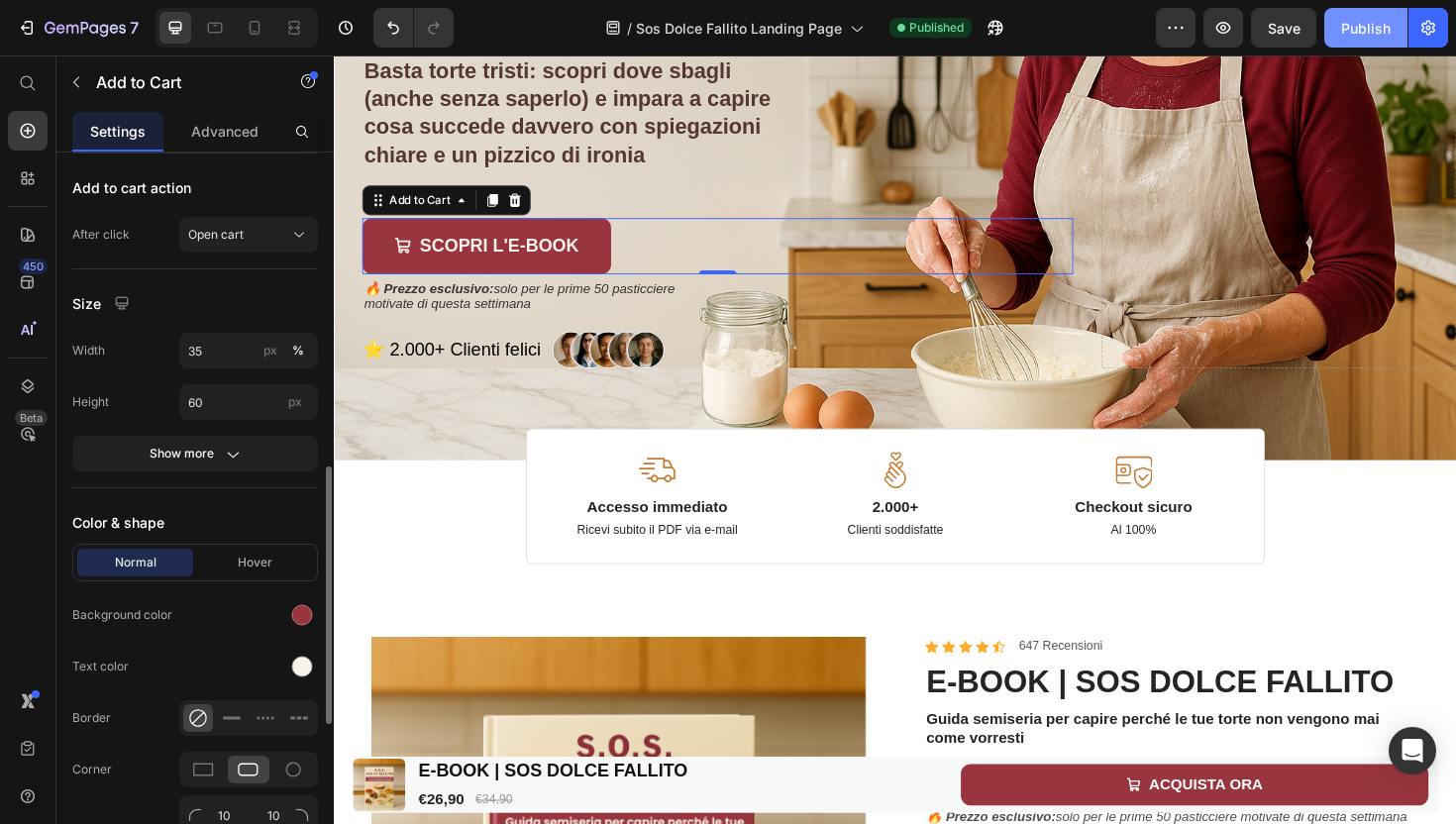 click on "Publish" at bounding box center [1366, 28] 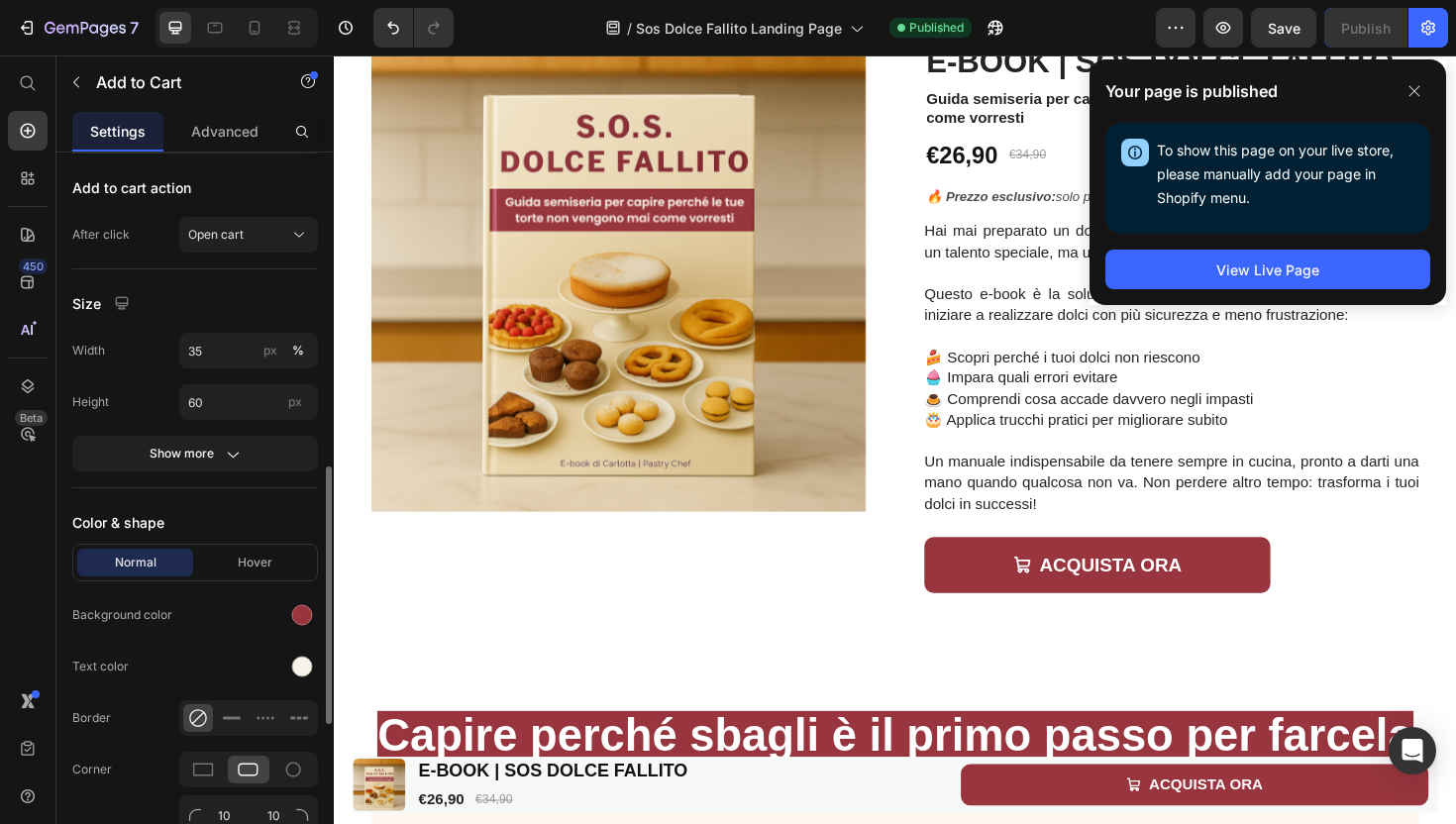 scroll, scrollTop: 1080, scrollLeft: 0, axis: vertical 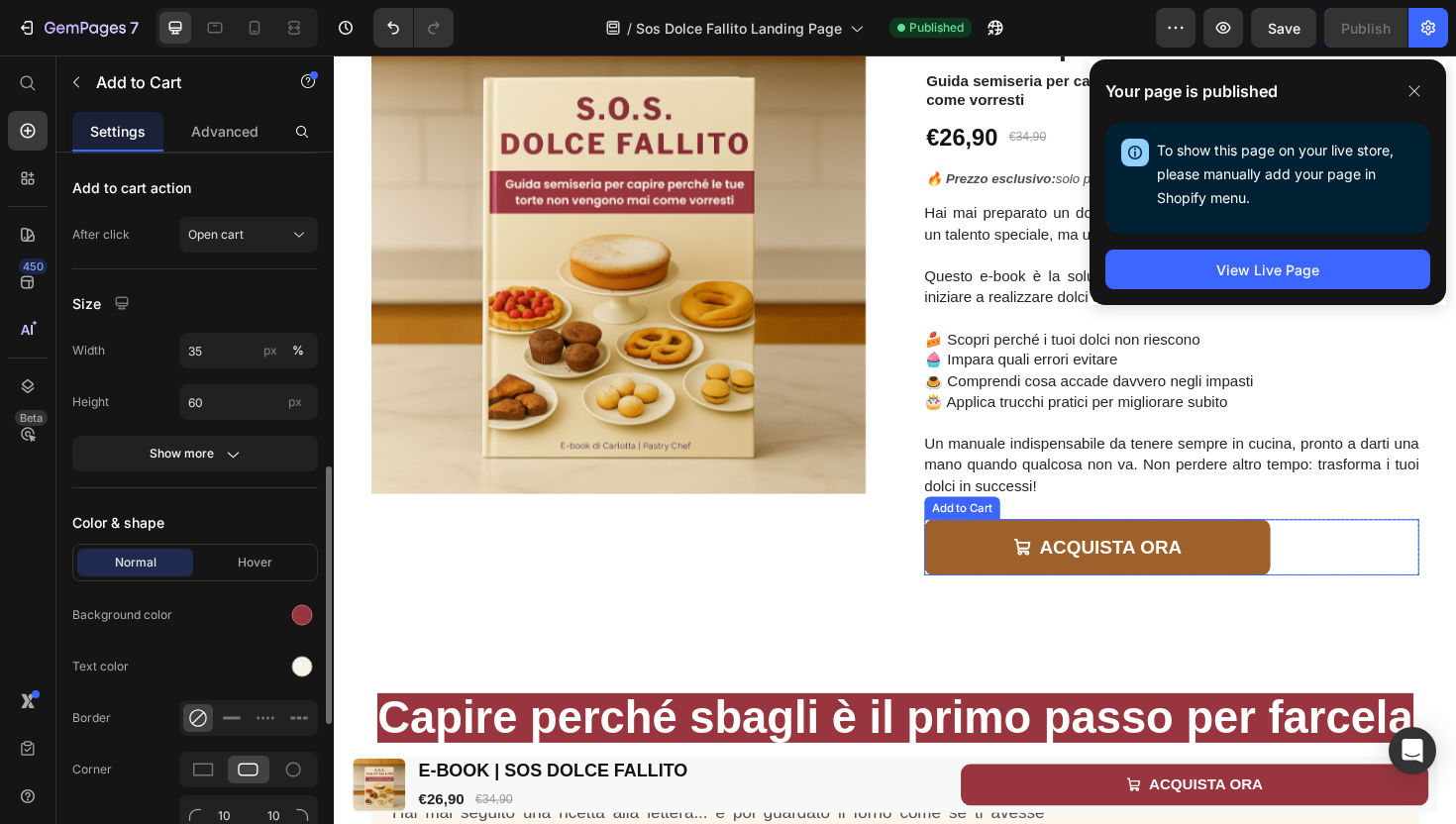 click on "ACQUISTA ORA" at bounding box center [1142, 576] 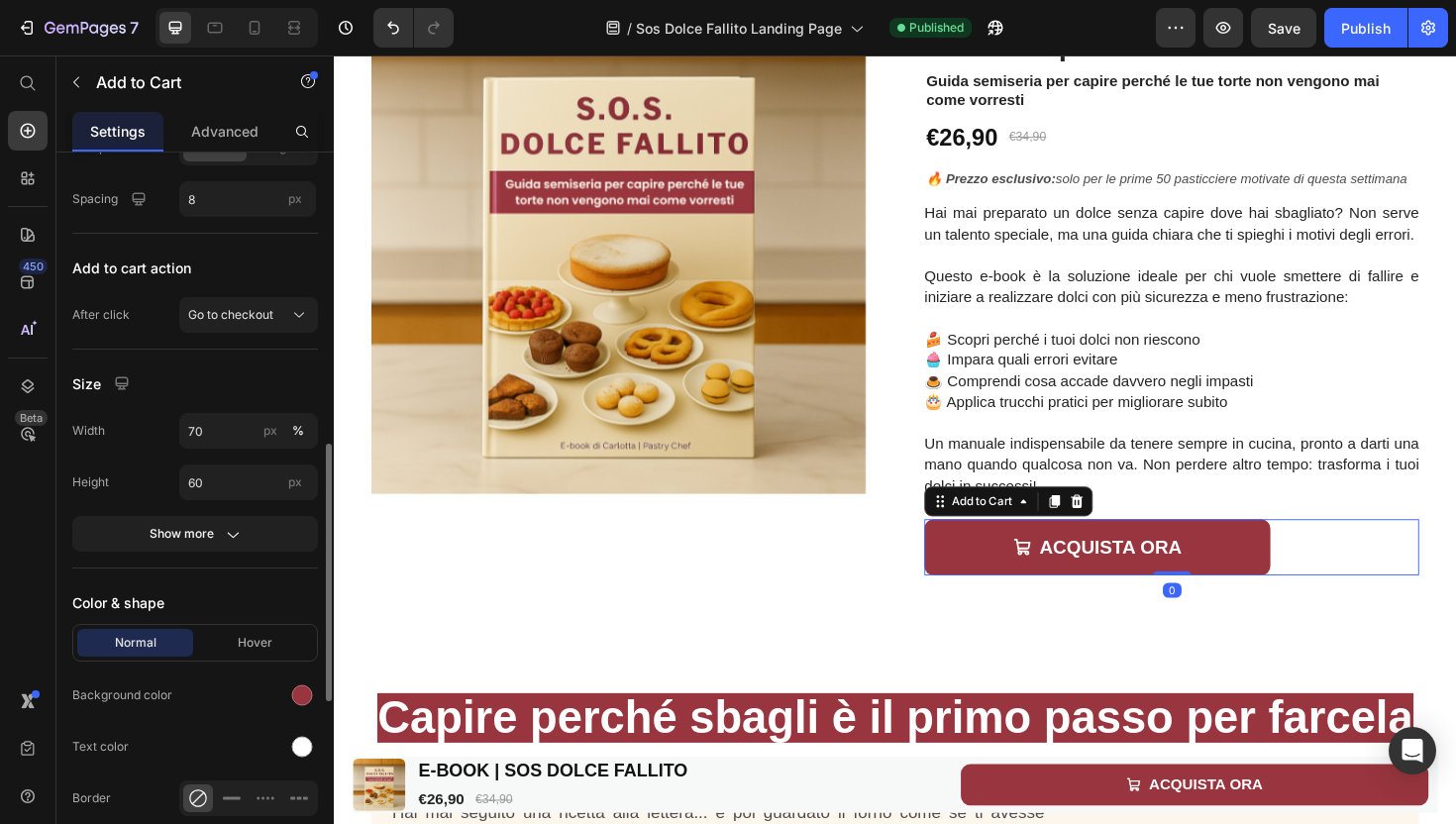 scroll, scrollTop: 804, scrollLeft: 0, axis: vertical 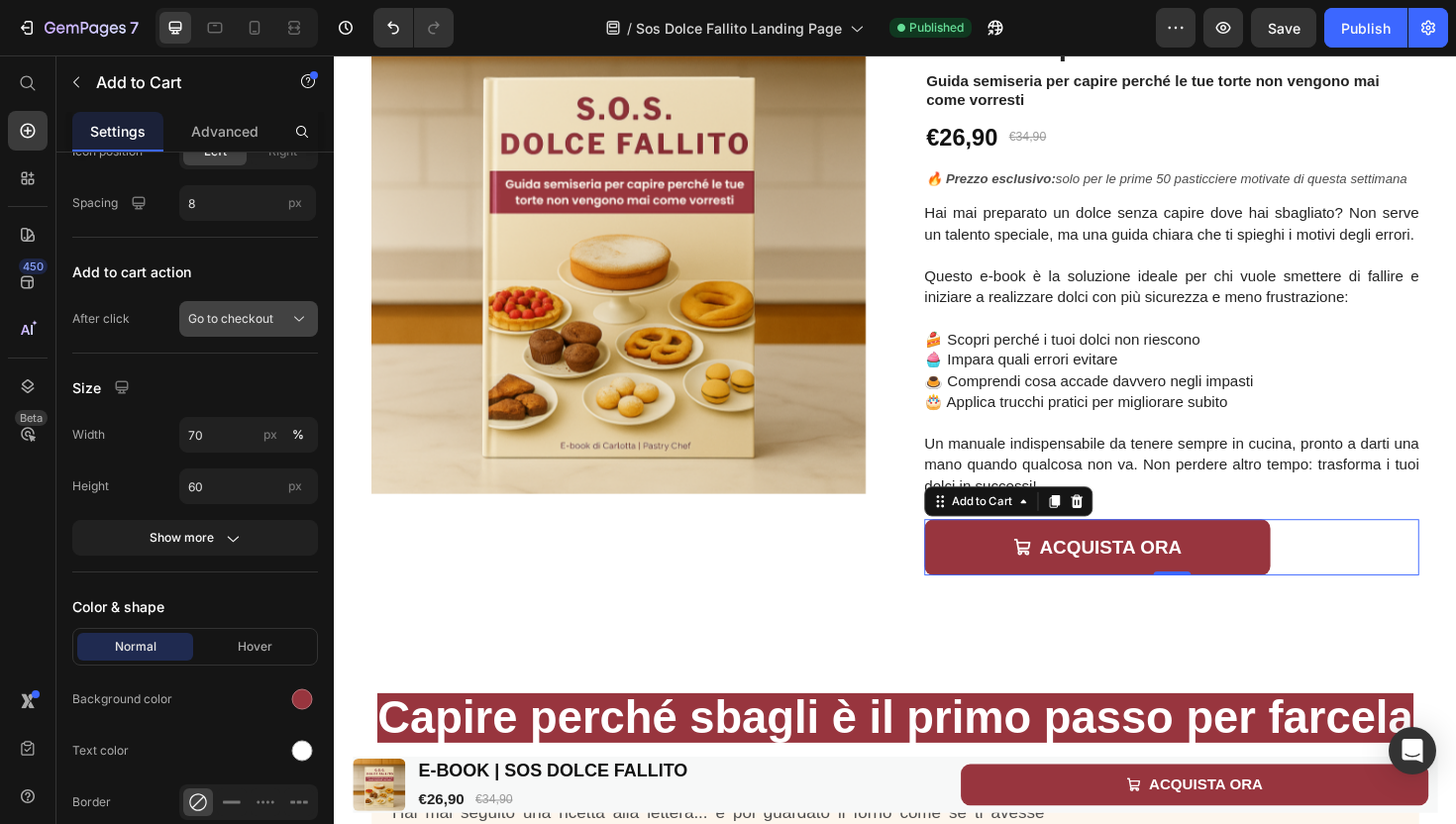 click on "Go to checkout" at bounding box center (231, 319) 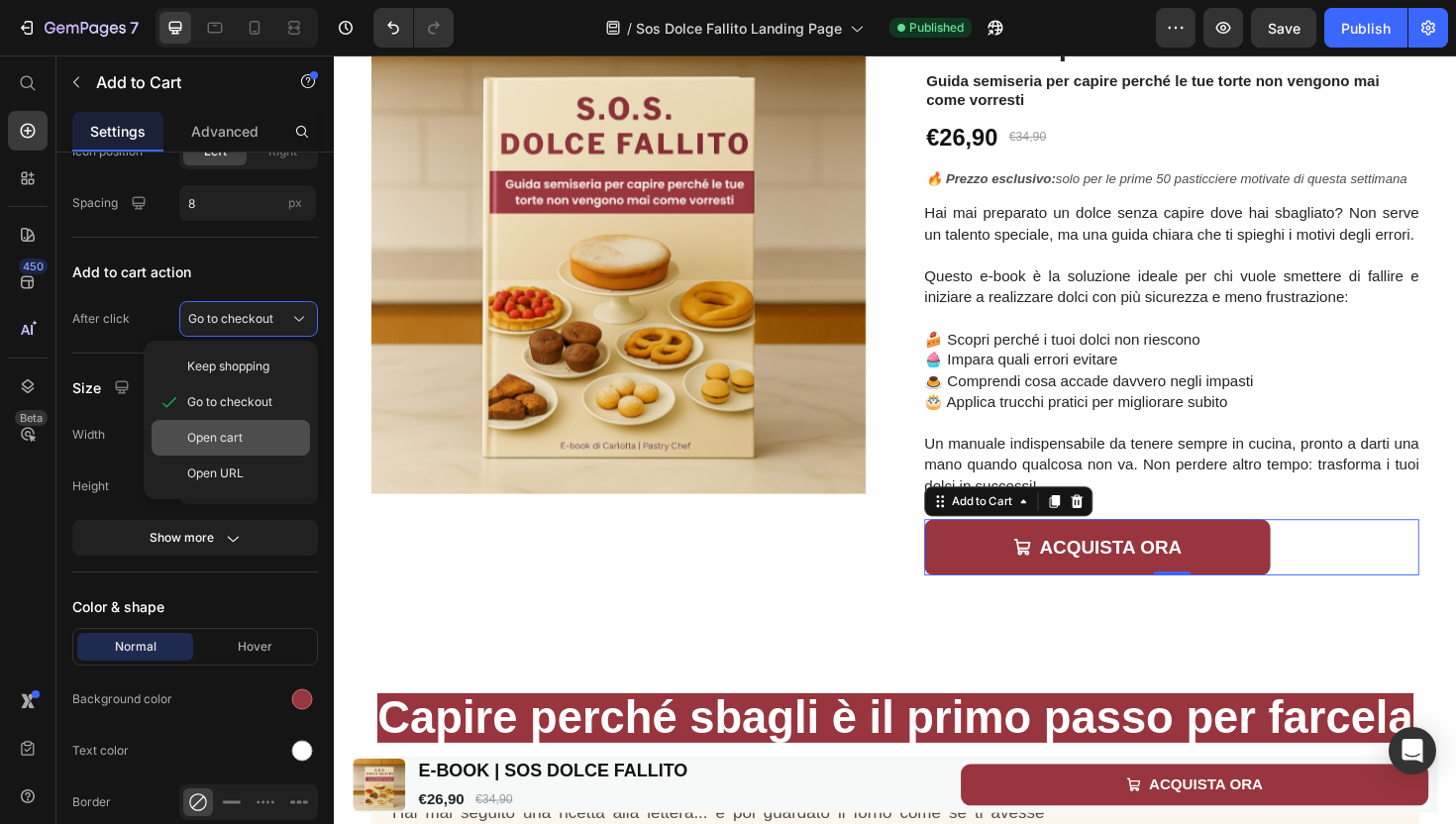 click on "Open cart" at bounding box center (215, 438) 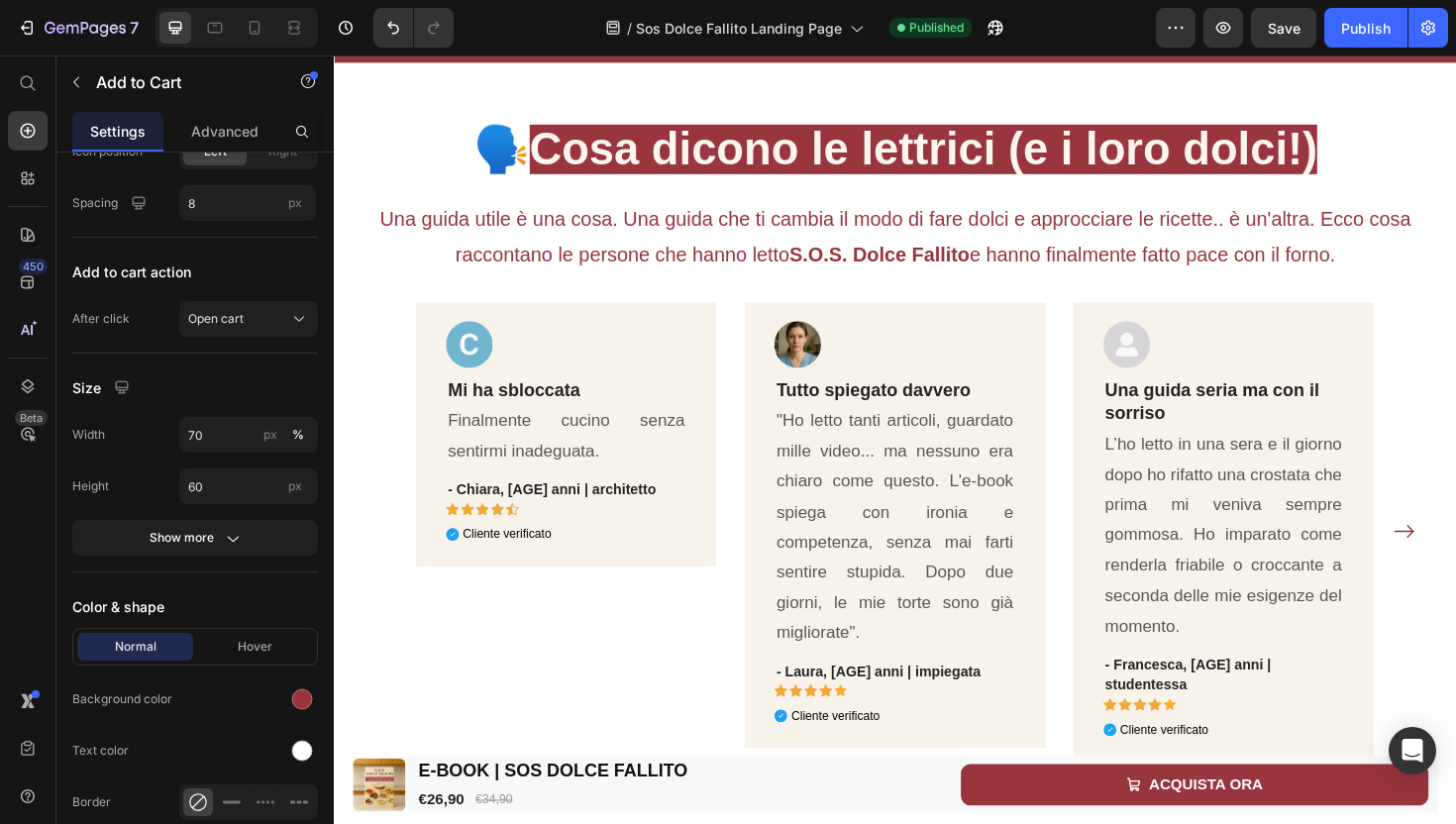 scroll, scrollTop: 4131, scrollLeft: 0, axis: vertical 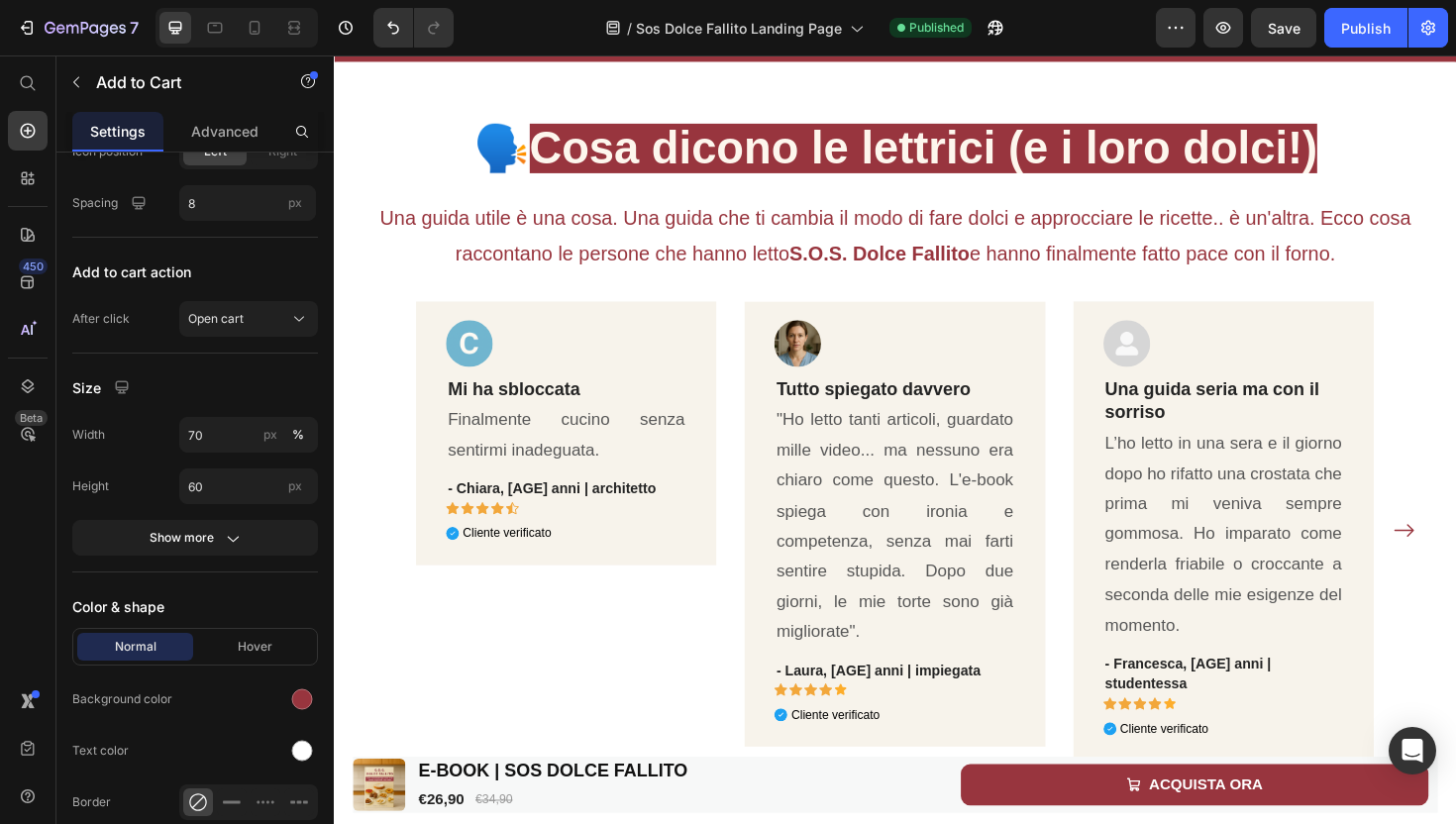 click on "ACQUISTA ORA" at bounding box center (928, -91) 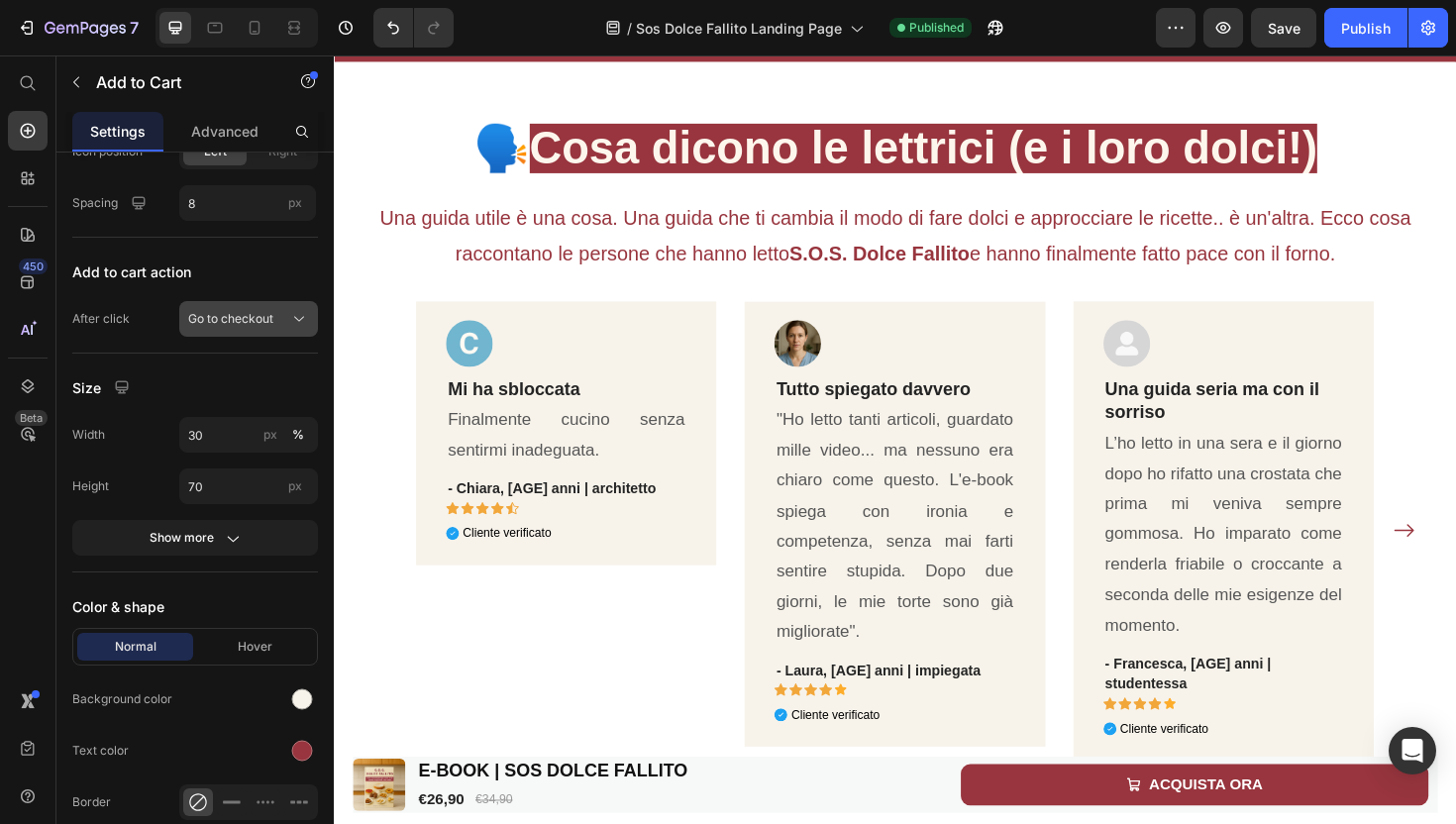 click on "Go to checkout" at bounding box center [231, 319] 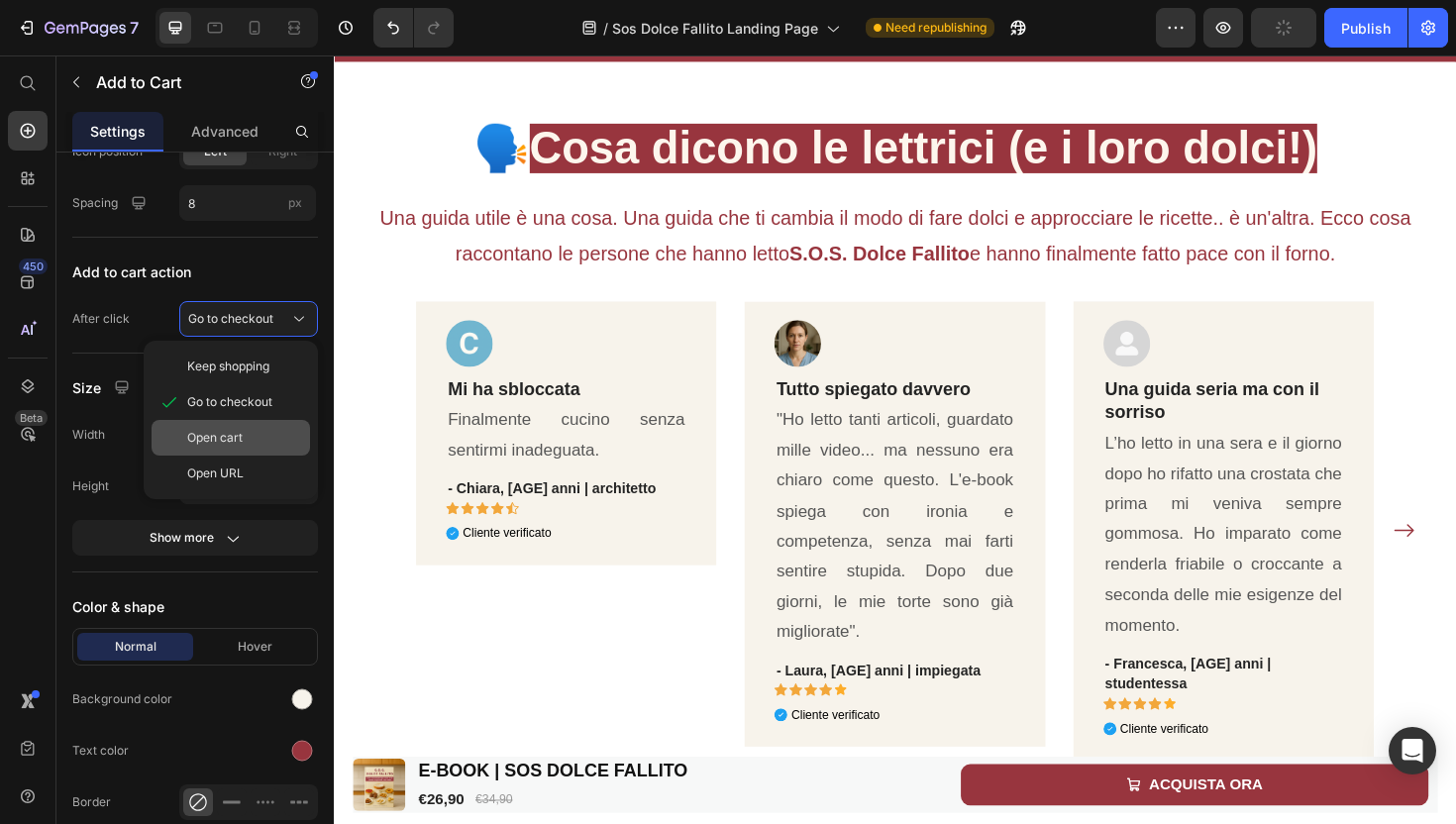 click on "Open cart" at bounding box center (245, 438) 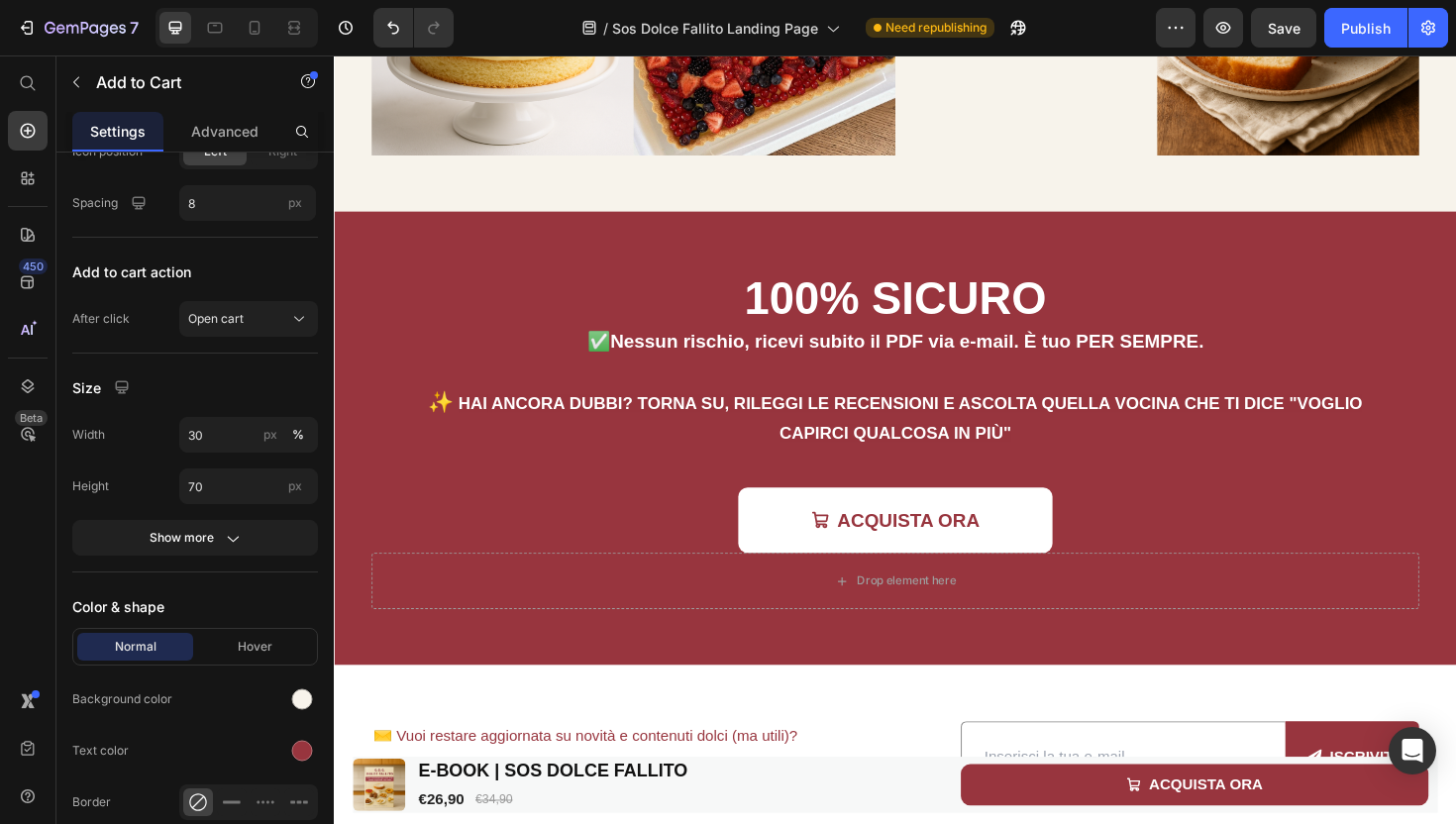 scroll, scrollTop: 6894, scrollLeft: 0, axis: vertical 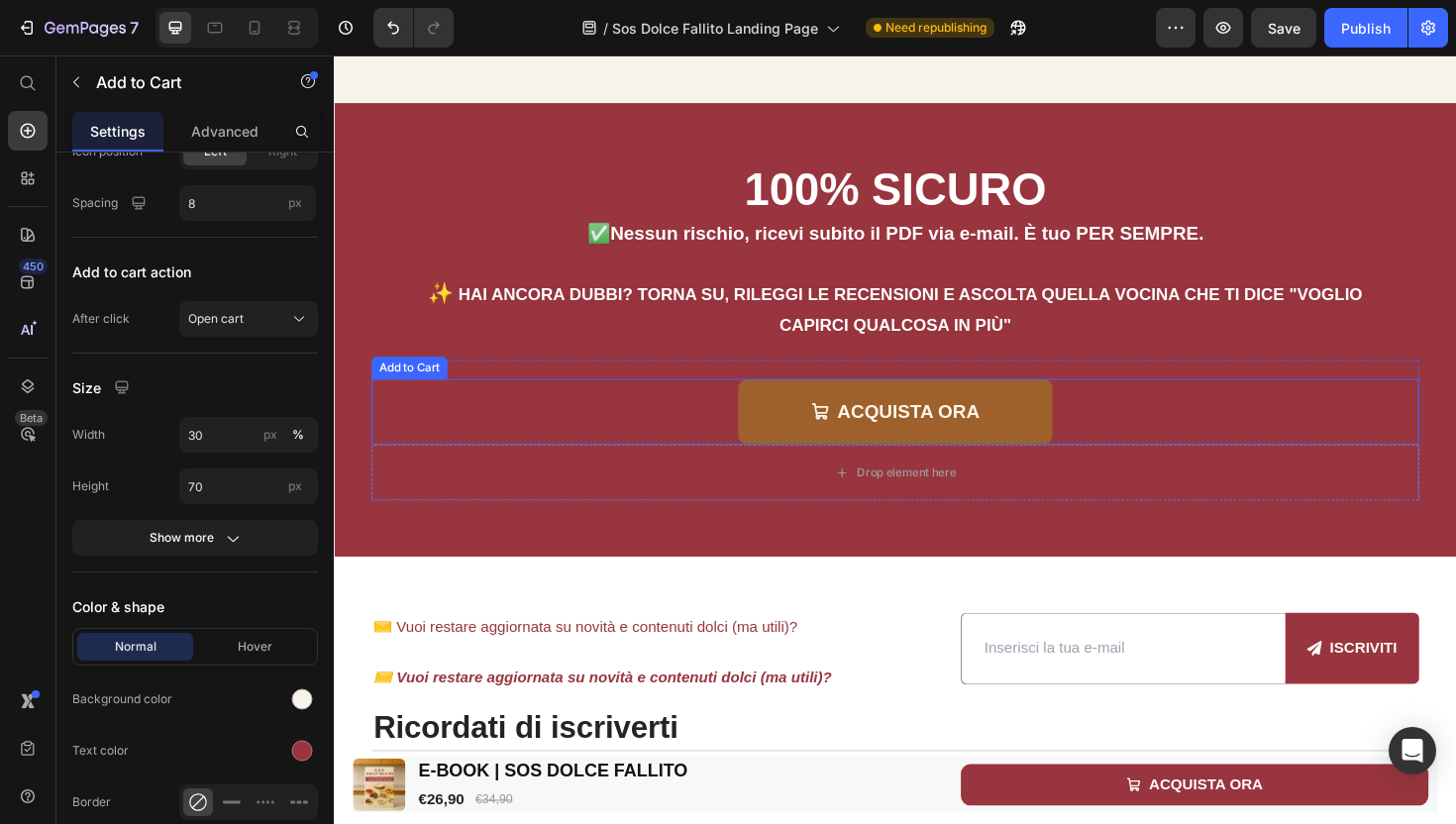 click on "ACQUISTA ORA" at bounding box center [928, 433] 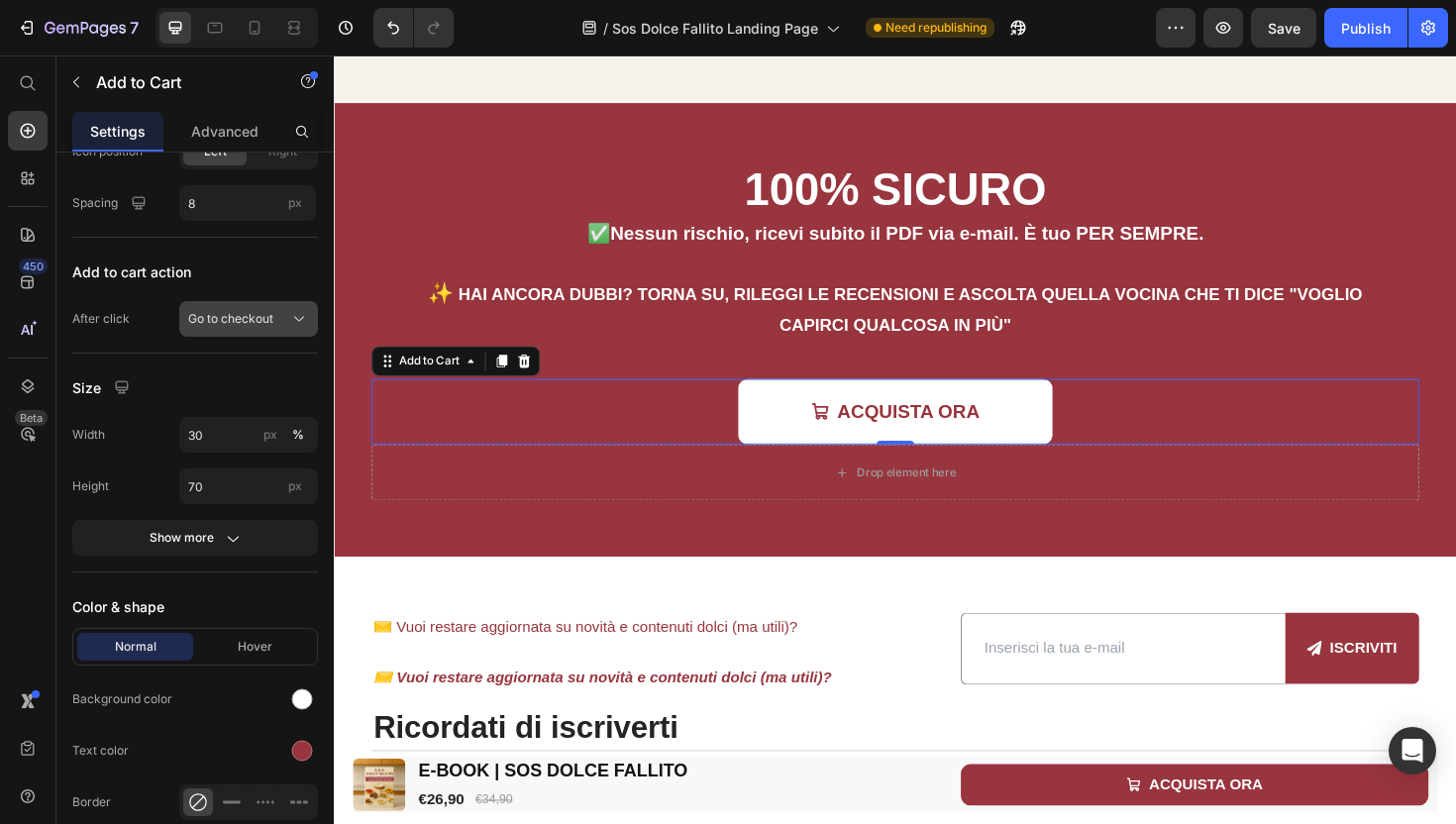 click on "Go to checkout" at bounding box center [249, 319] 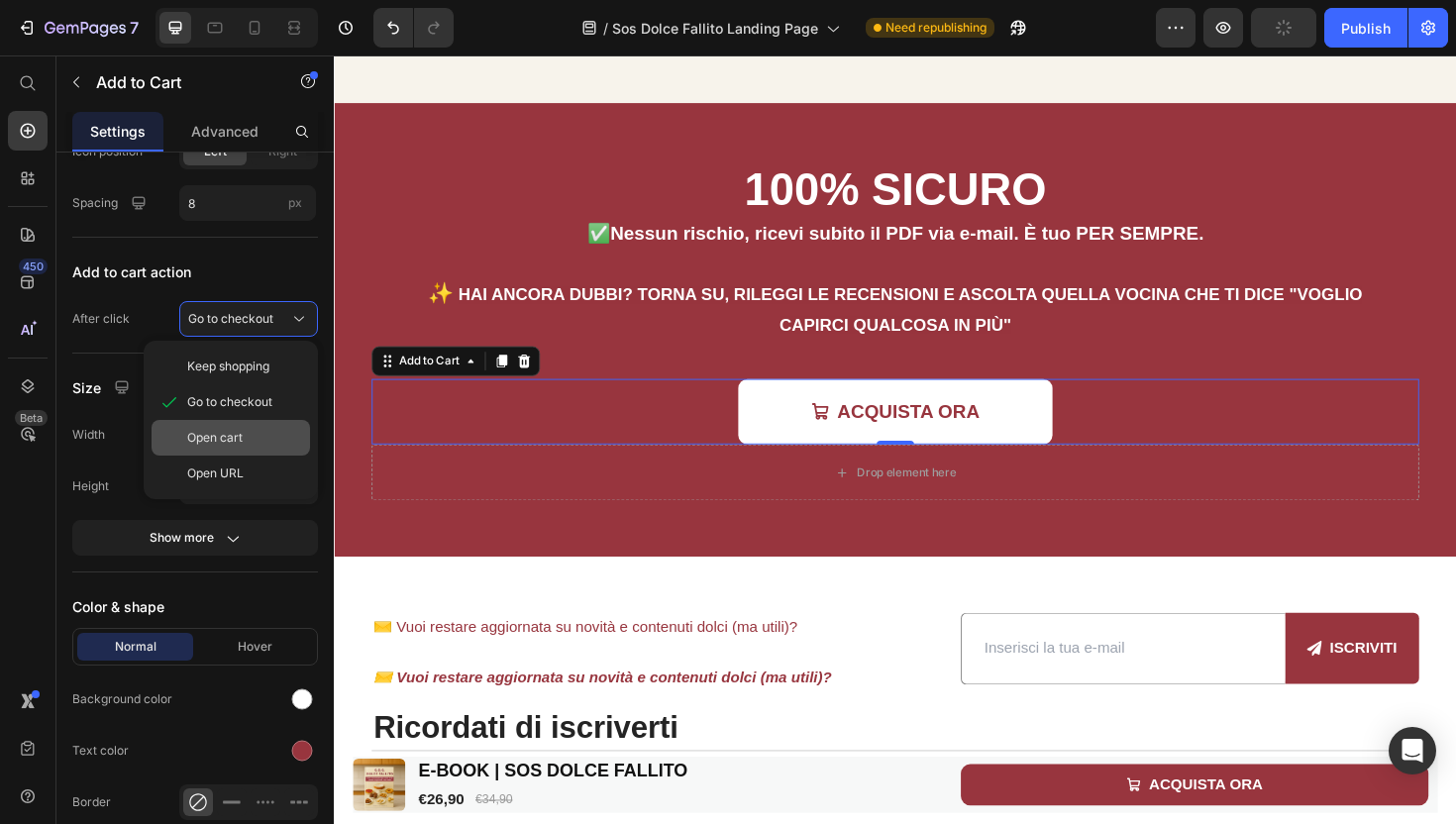 click on "Open cart" at bounding box center (245, 438) 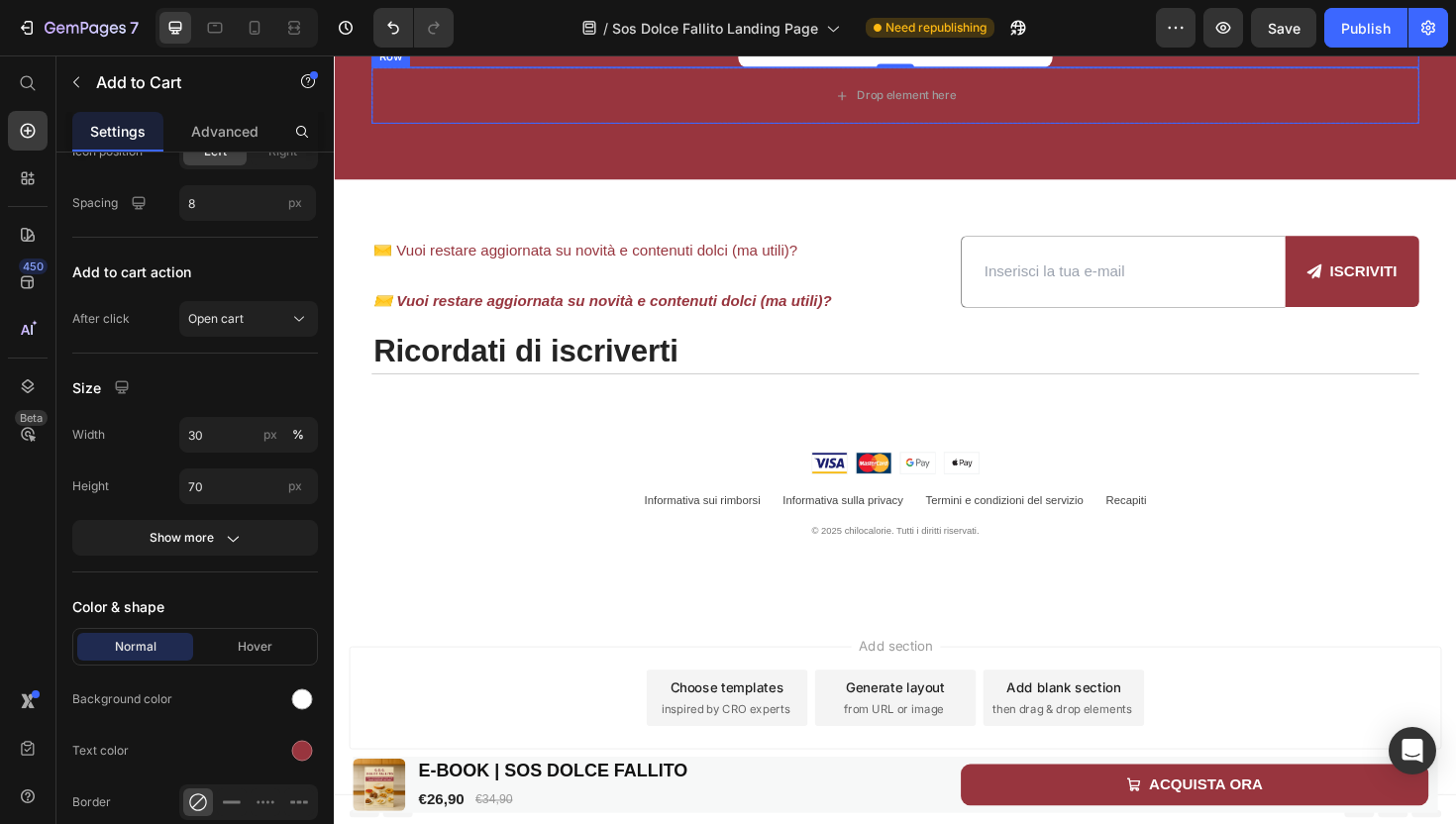 scroll, scrollTop: 7303, scrollLeft: 0, axis: vertical 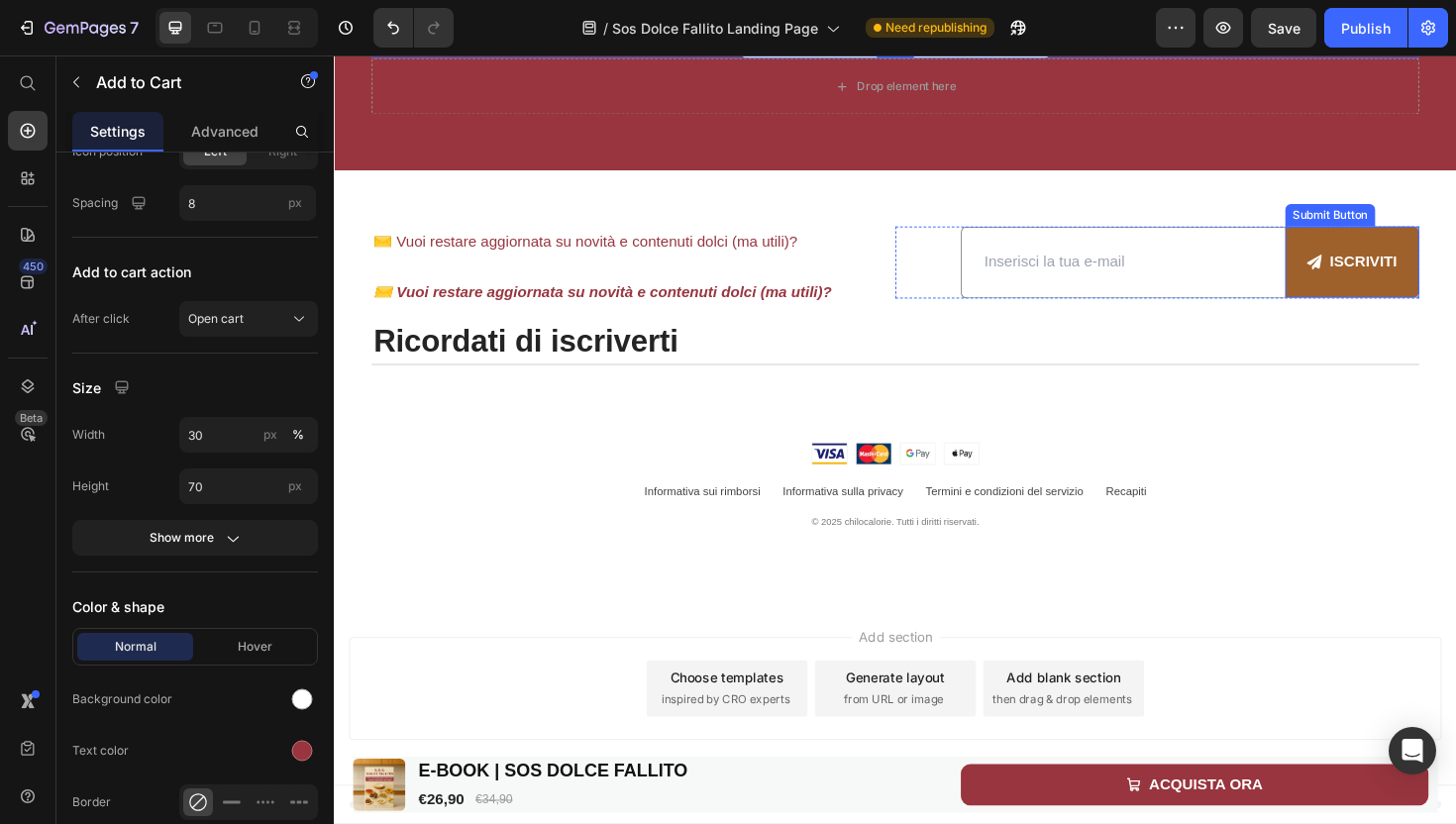 click on "ISCRIVITI" at bounding box center (1411, 274) 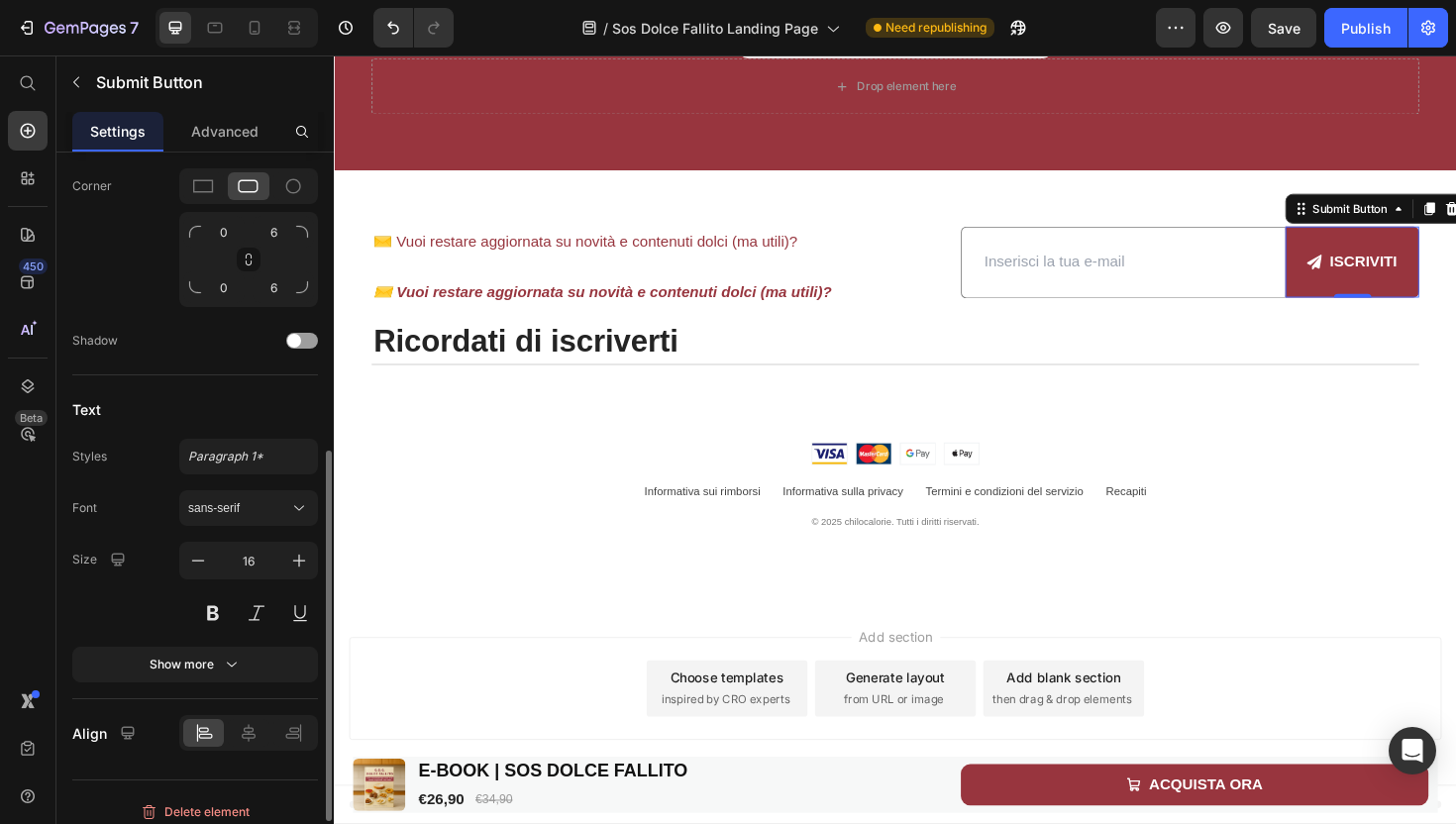 scroll, scrollTop: 699, scrollLeft: 0, axis: vertical 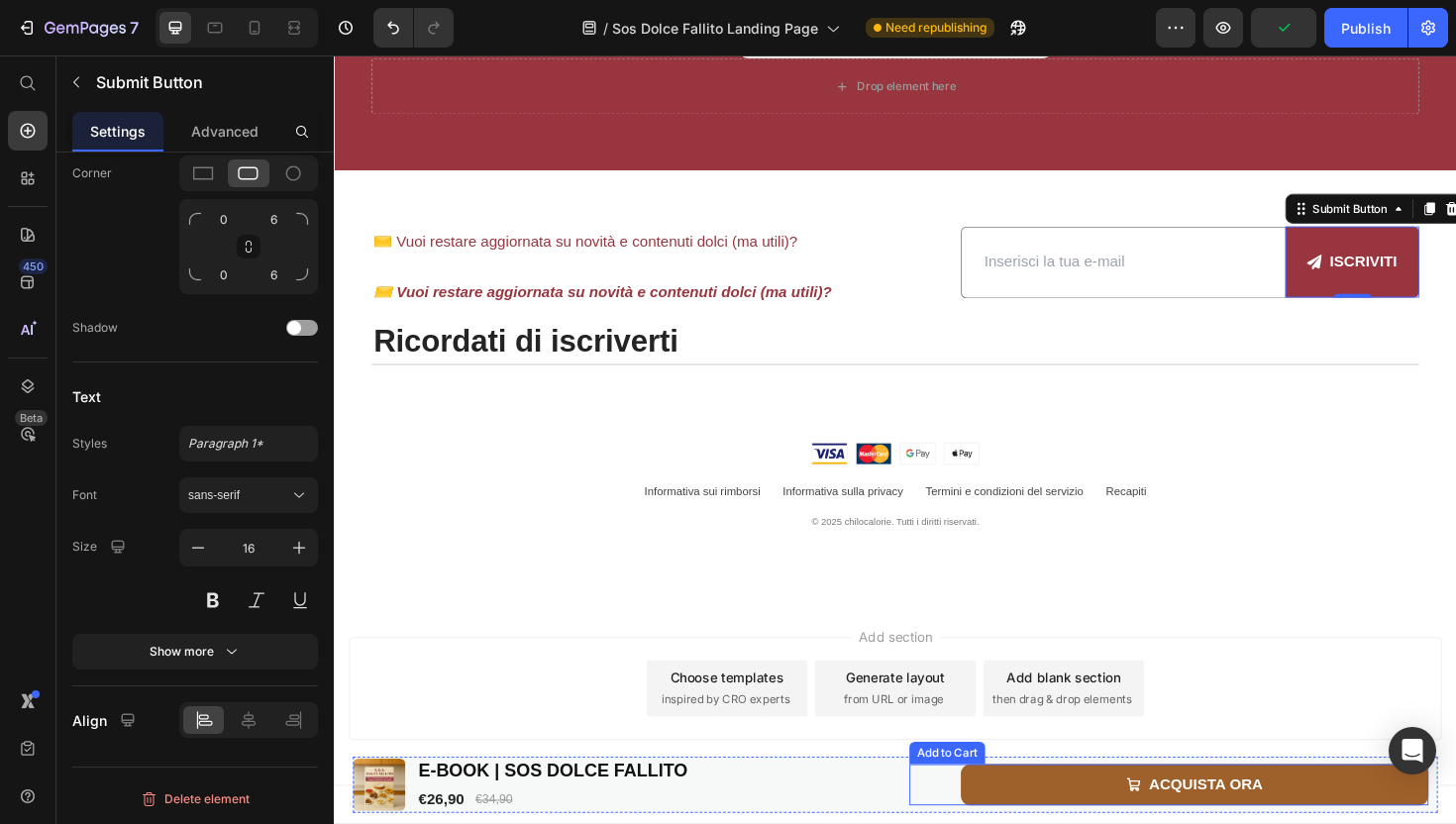 click on "ACQUISTA ORA" at bounding box center [1245, 828] 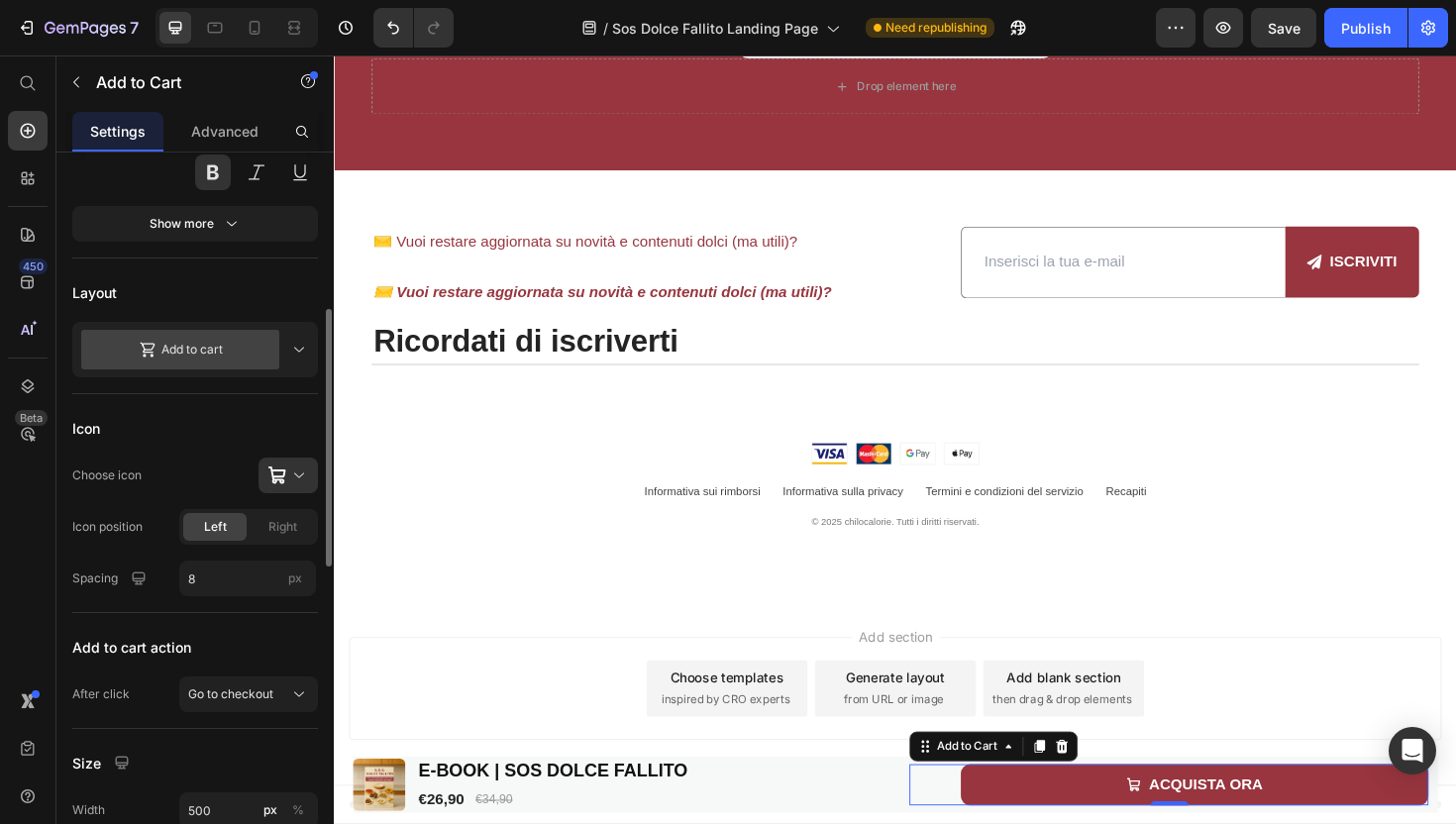 scroll, scrollTop: 503, scrollLeft: 0, axis: vertical 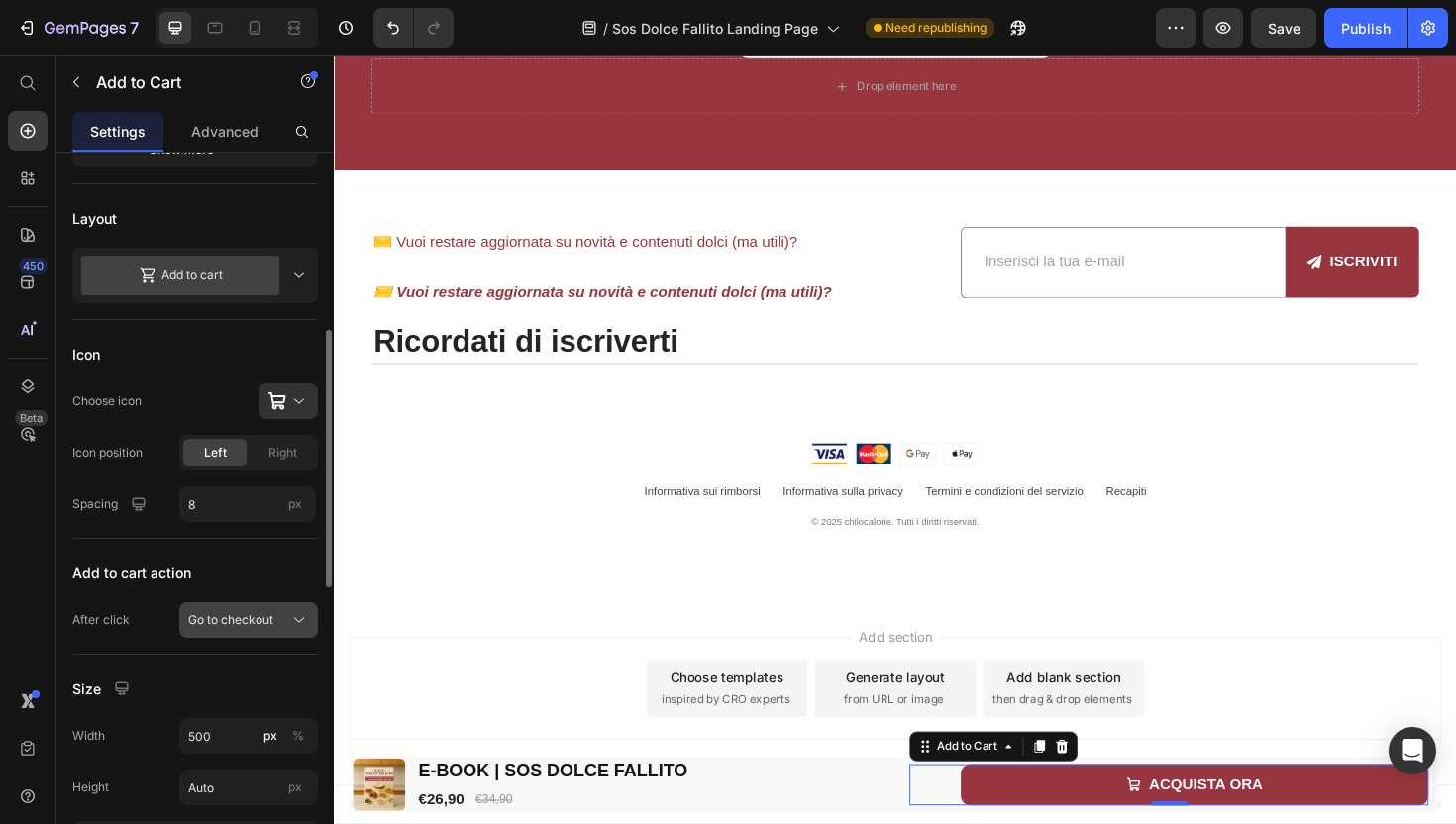 click on "Go to checkout" at bounding box center [231, 620] 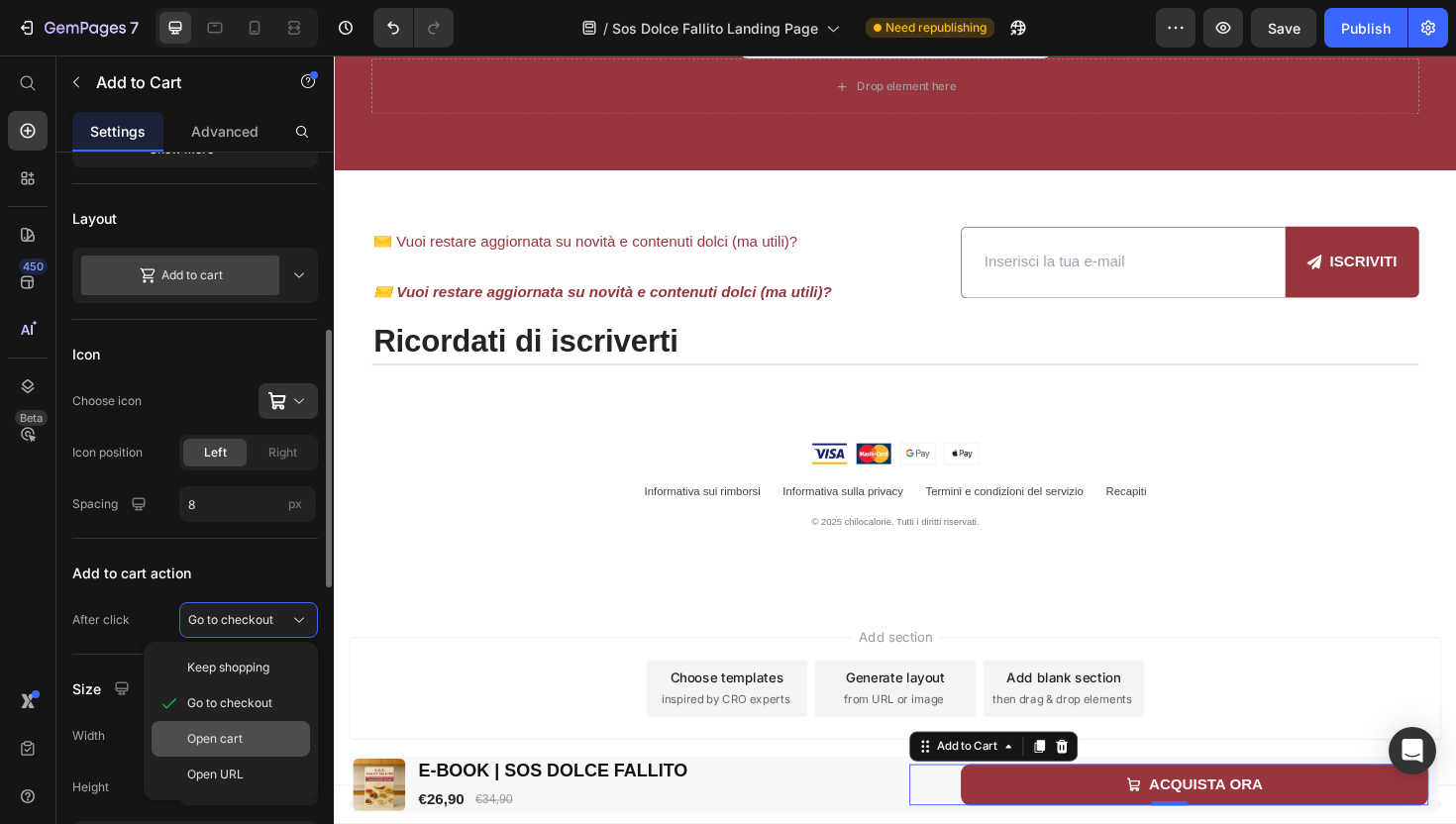 click on "Open cart" at bounding box center [215, 739] 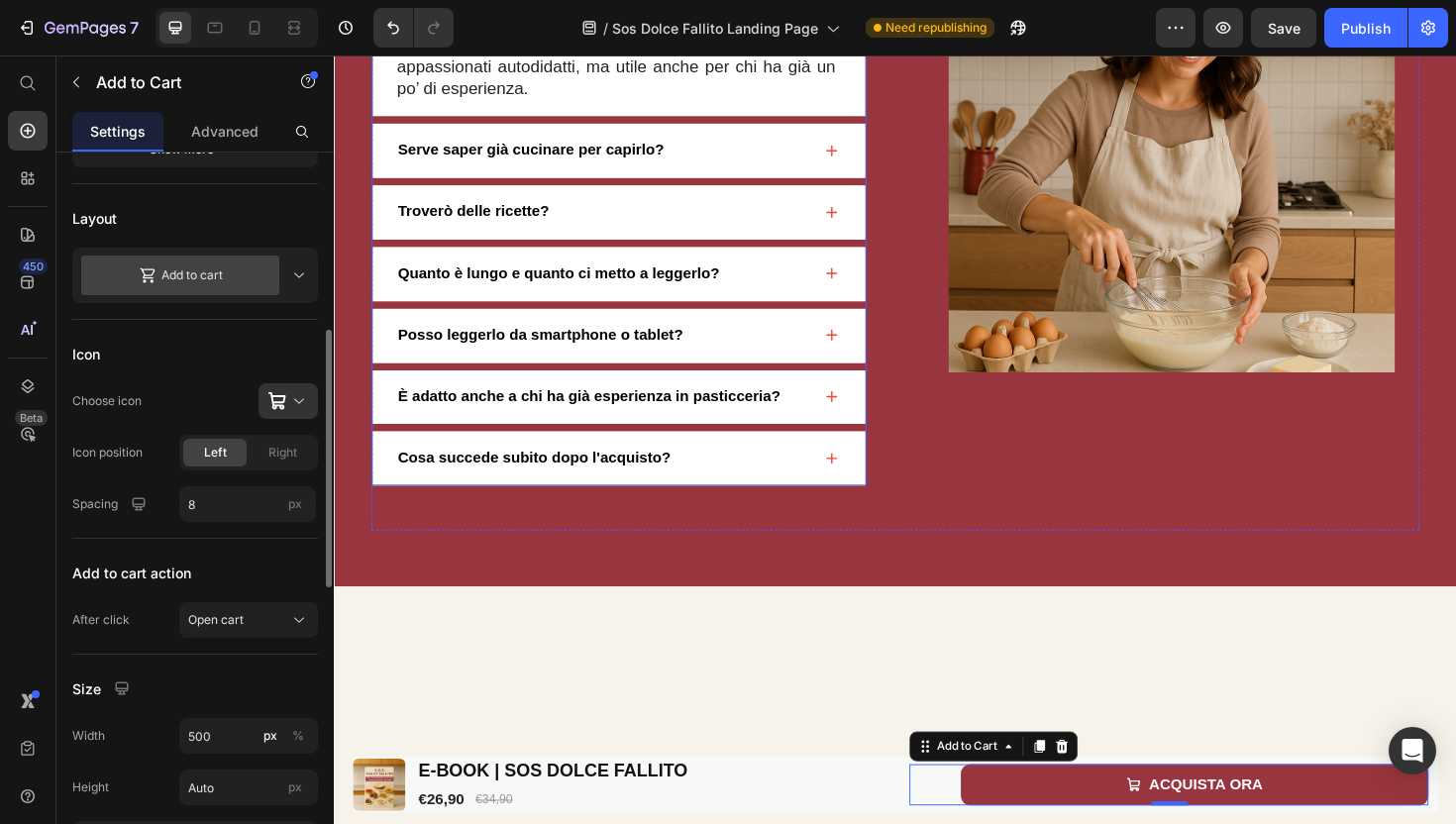scroll, scrollTop: 3871, scrollLeft: 0, axis: vertical 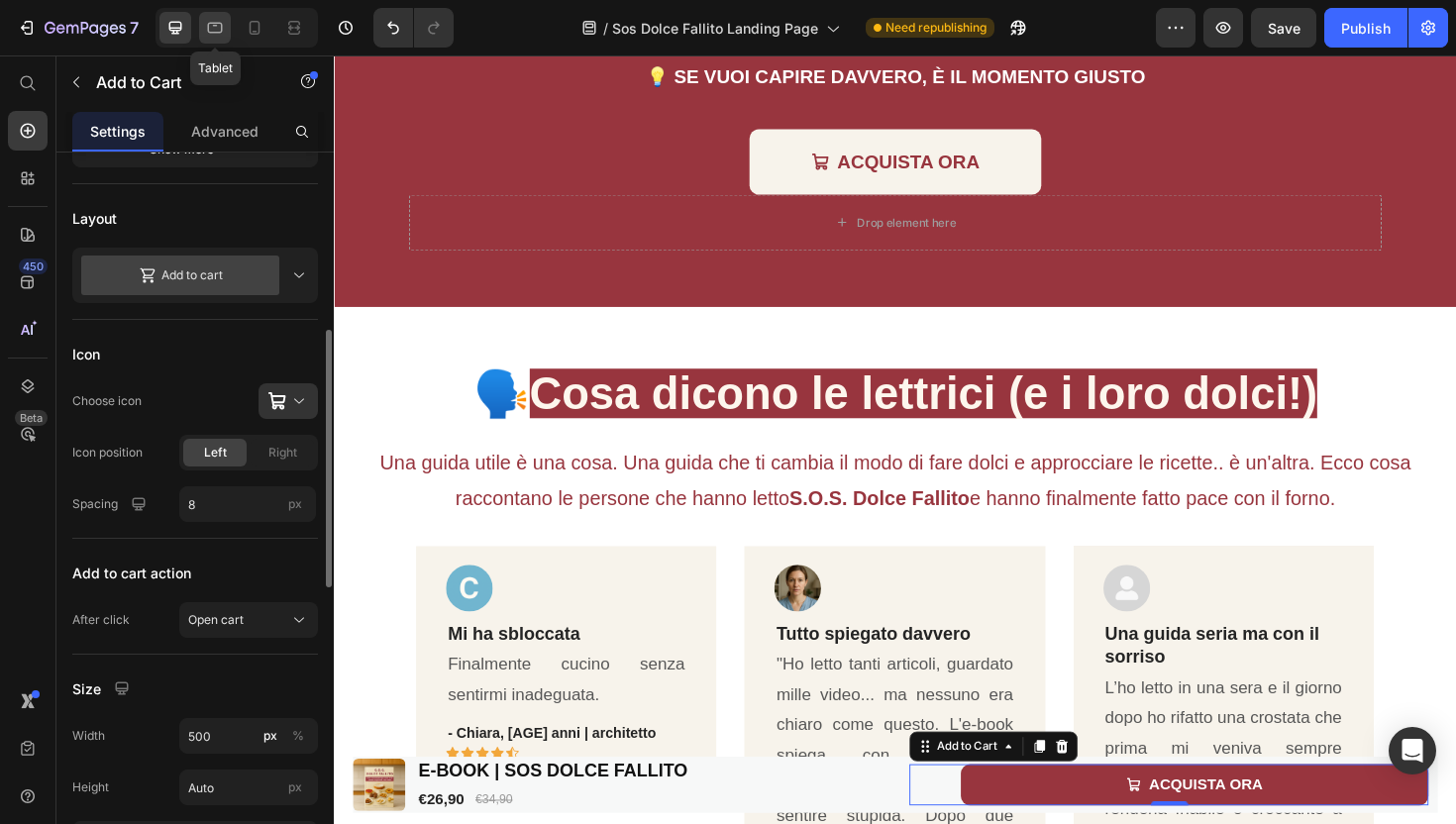 click 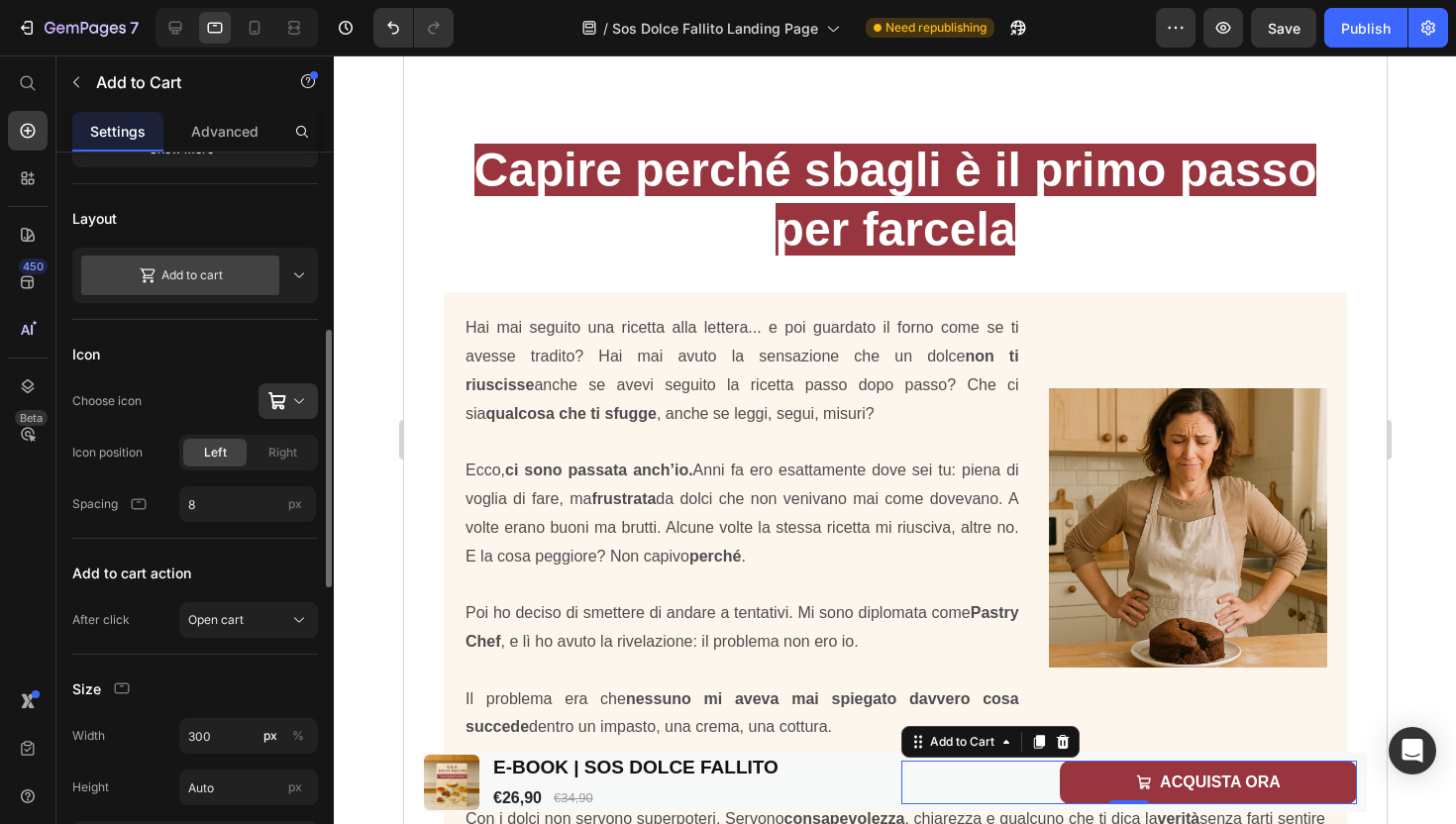 scroll, scrollTop: 0, scrollLeft: 0, axis: both 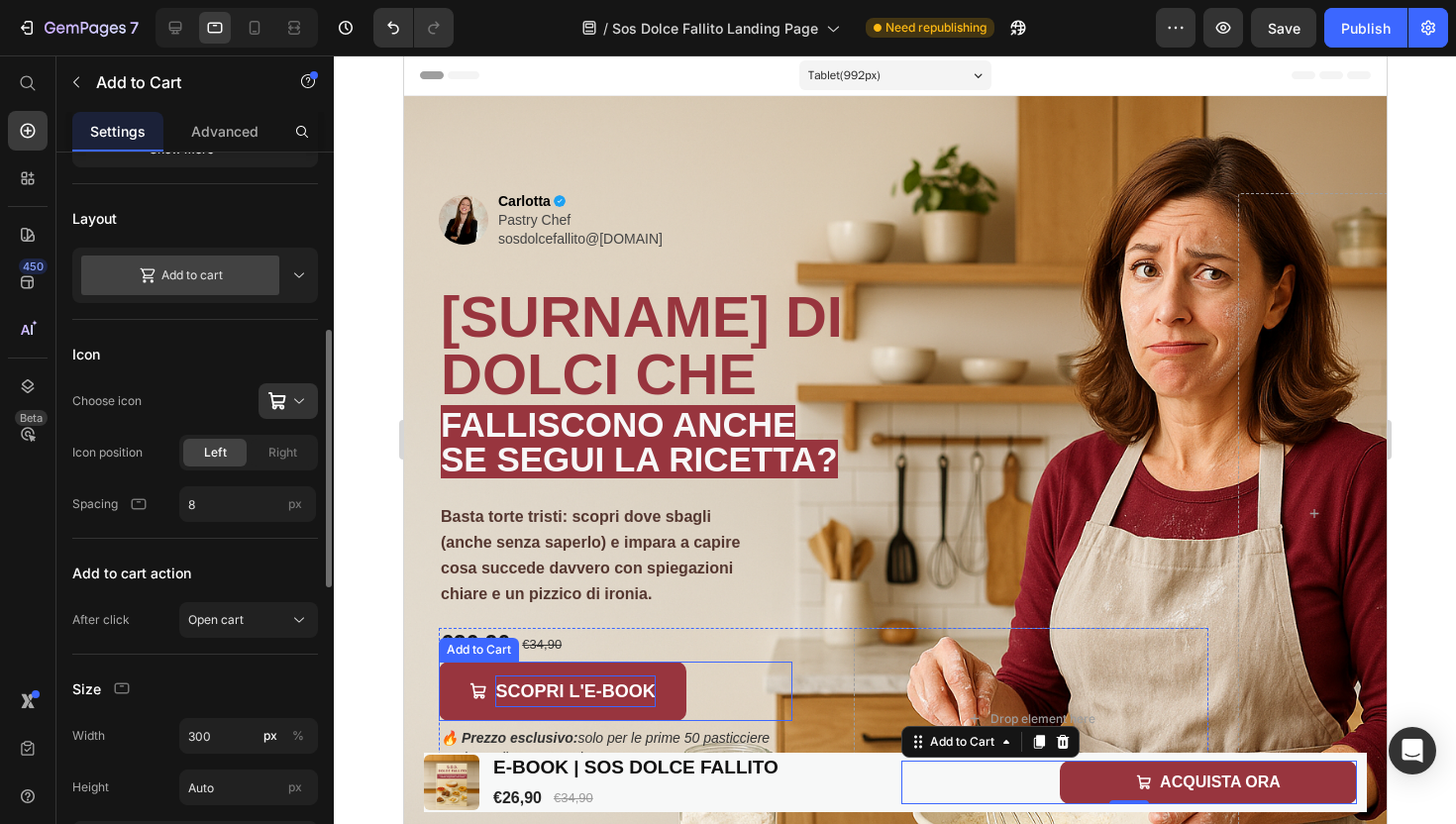 click on "SCOPRI L'E-BOOK" at bounding box center [573, 691] 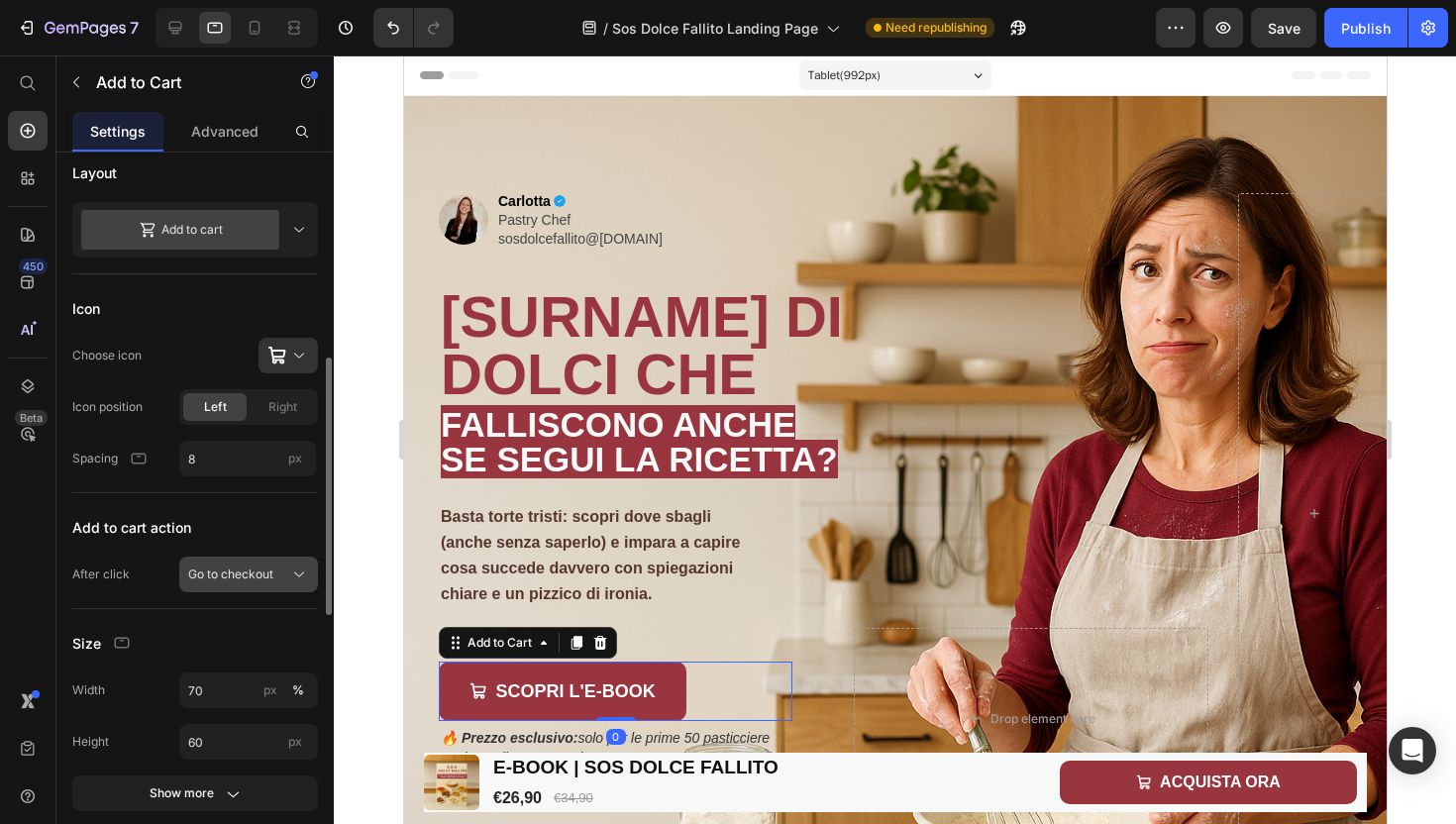 scroll, scrollTop: 557, scrollLeft: 0, axis: vertical 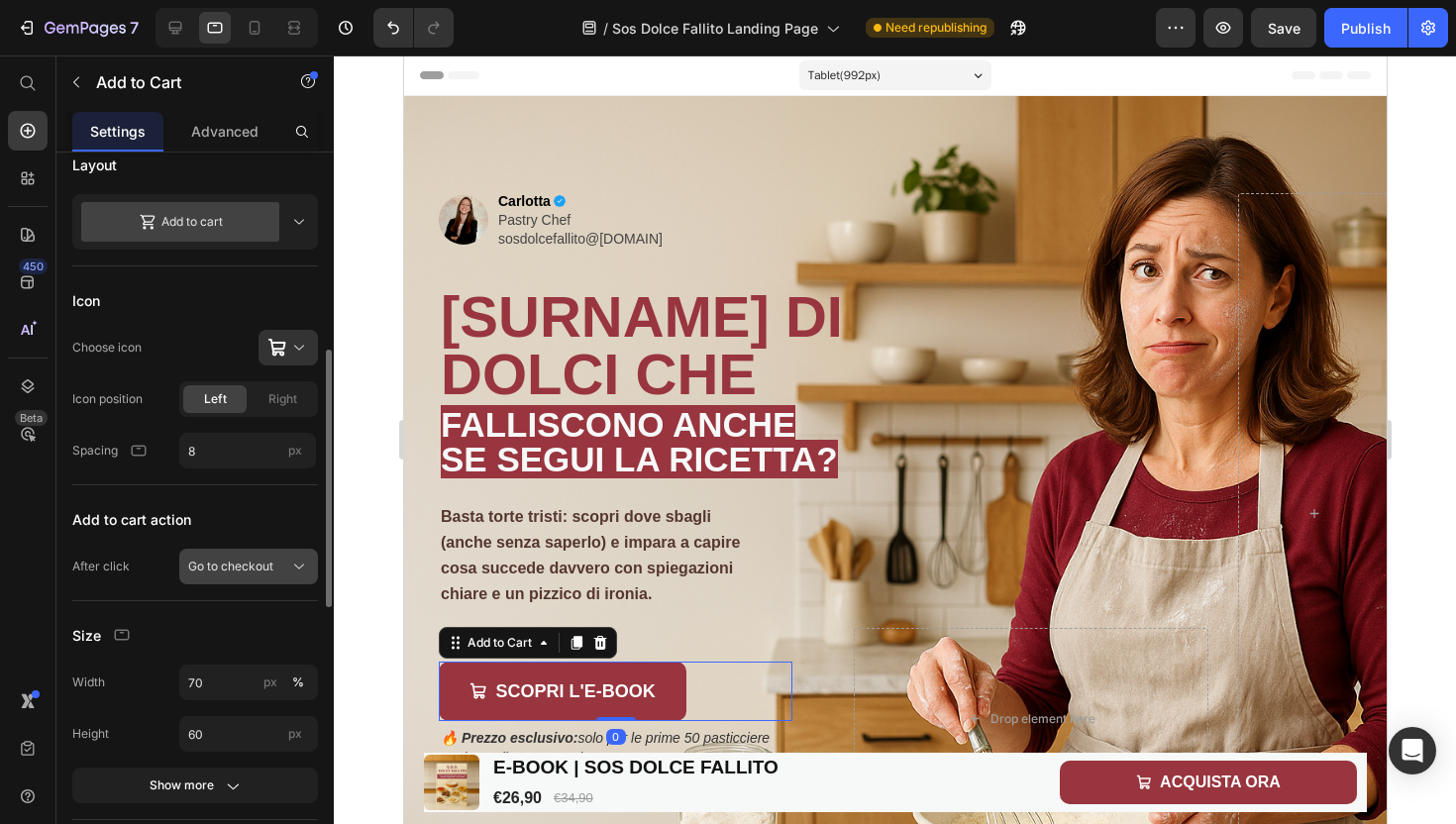 click on "Go to checkout" at bounding box center (231, 566) 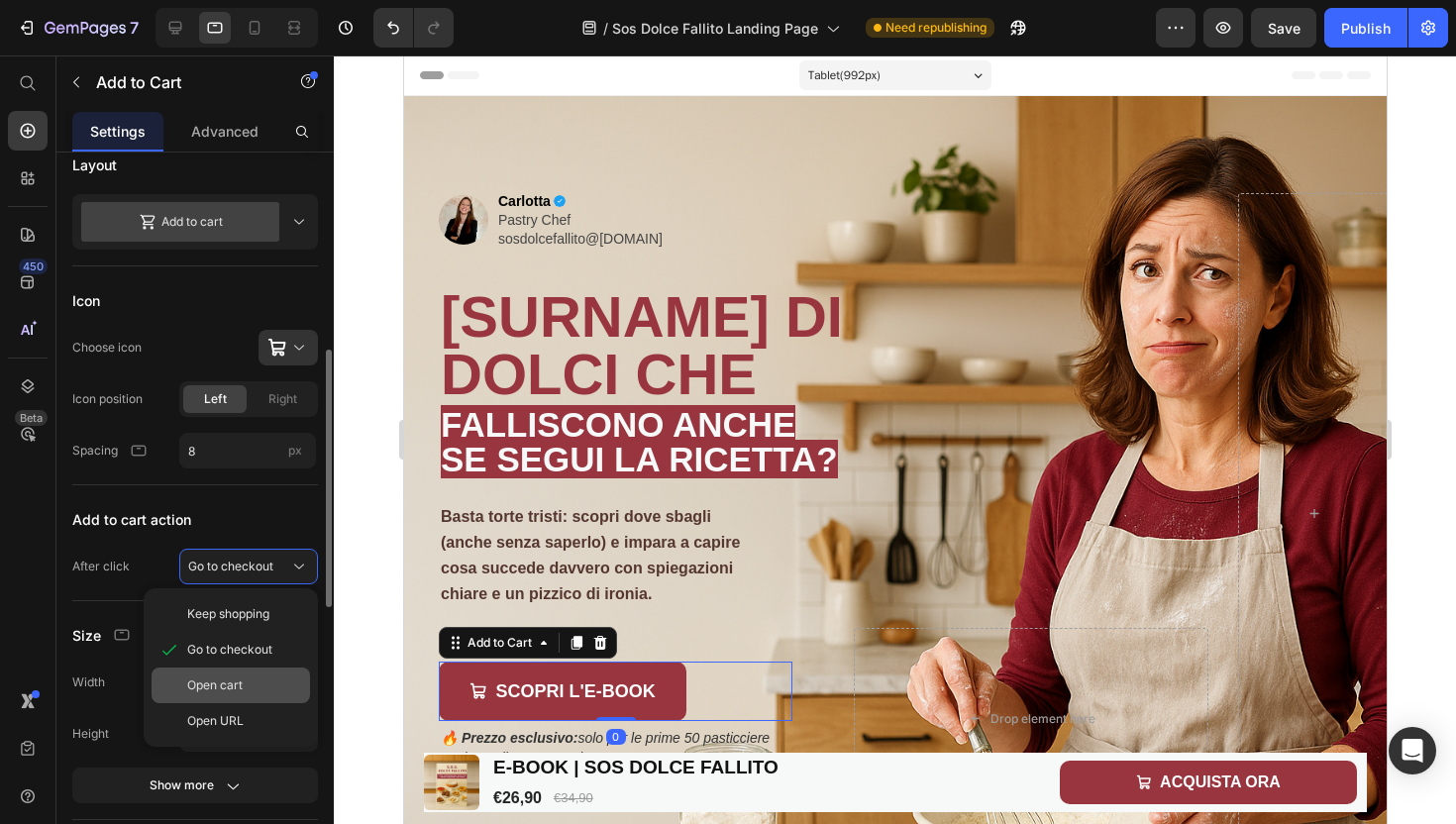 click on "Open cart" at bounding box center (245, 685) 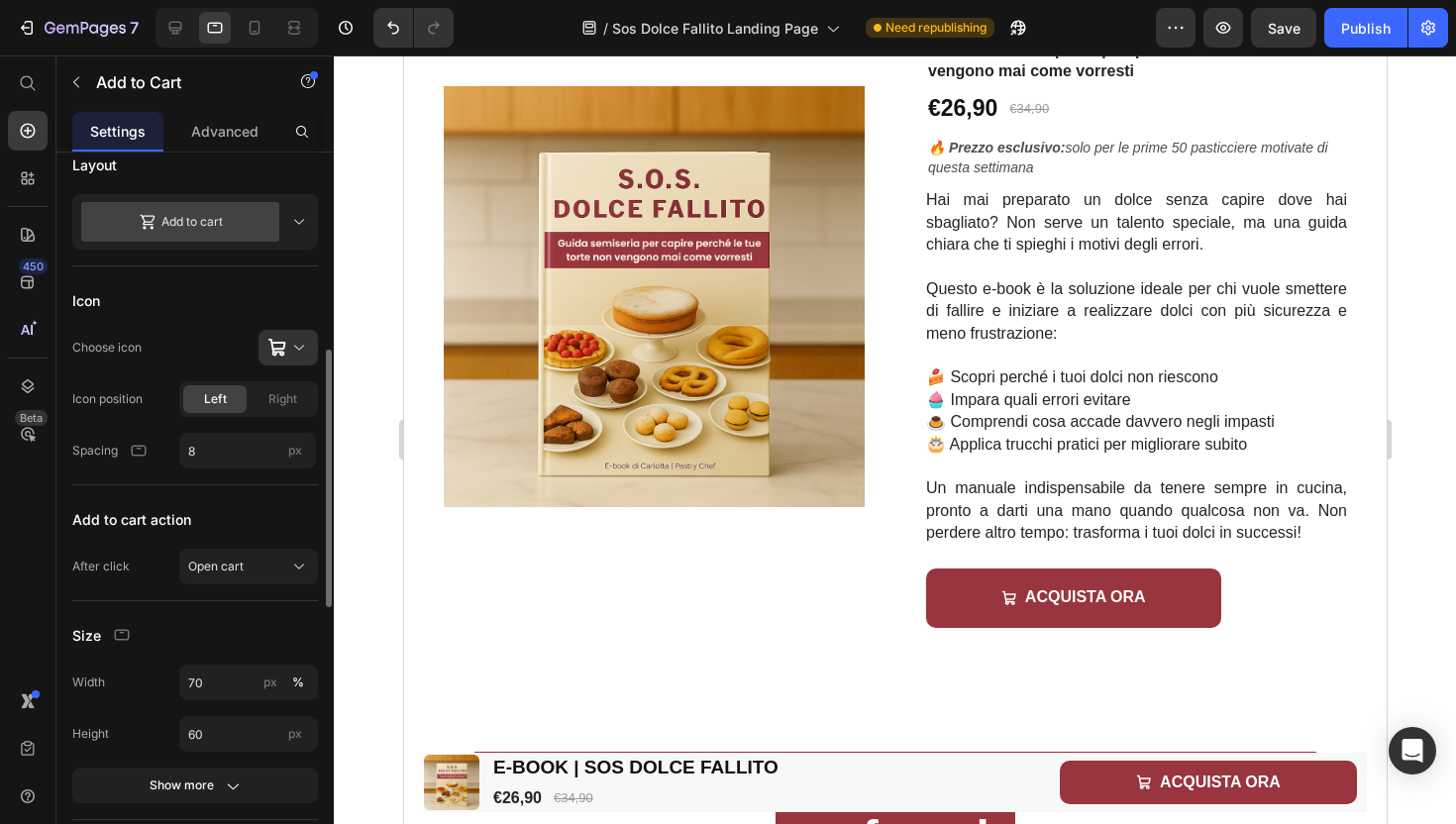 scroll, scrollTop: 1164, scrollLeft: 0, axis: vertical 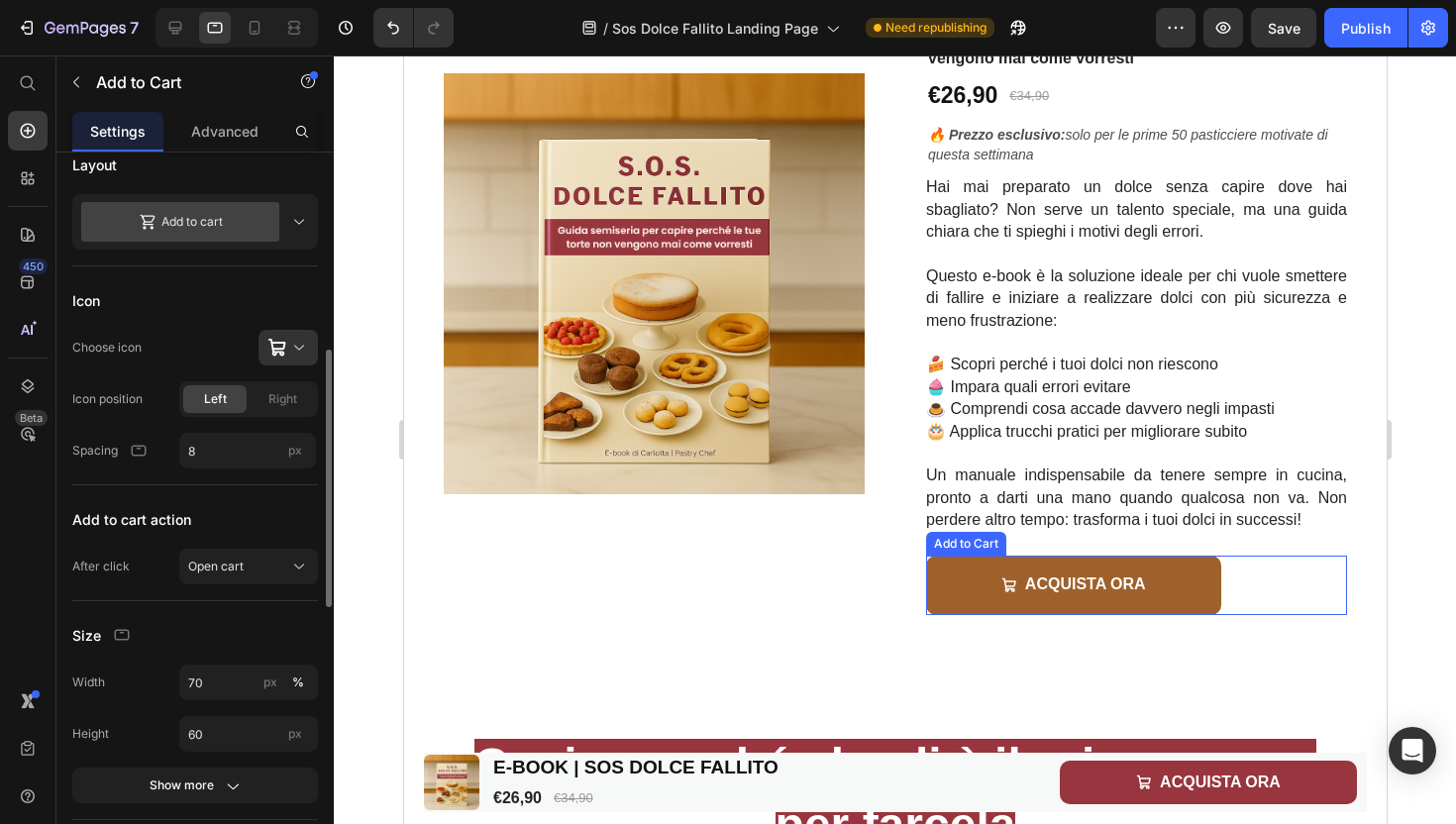 click on "ACQUISTA ORA" at bounding box center [1073, 585] 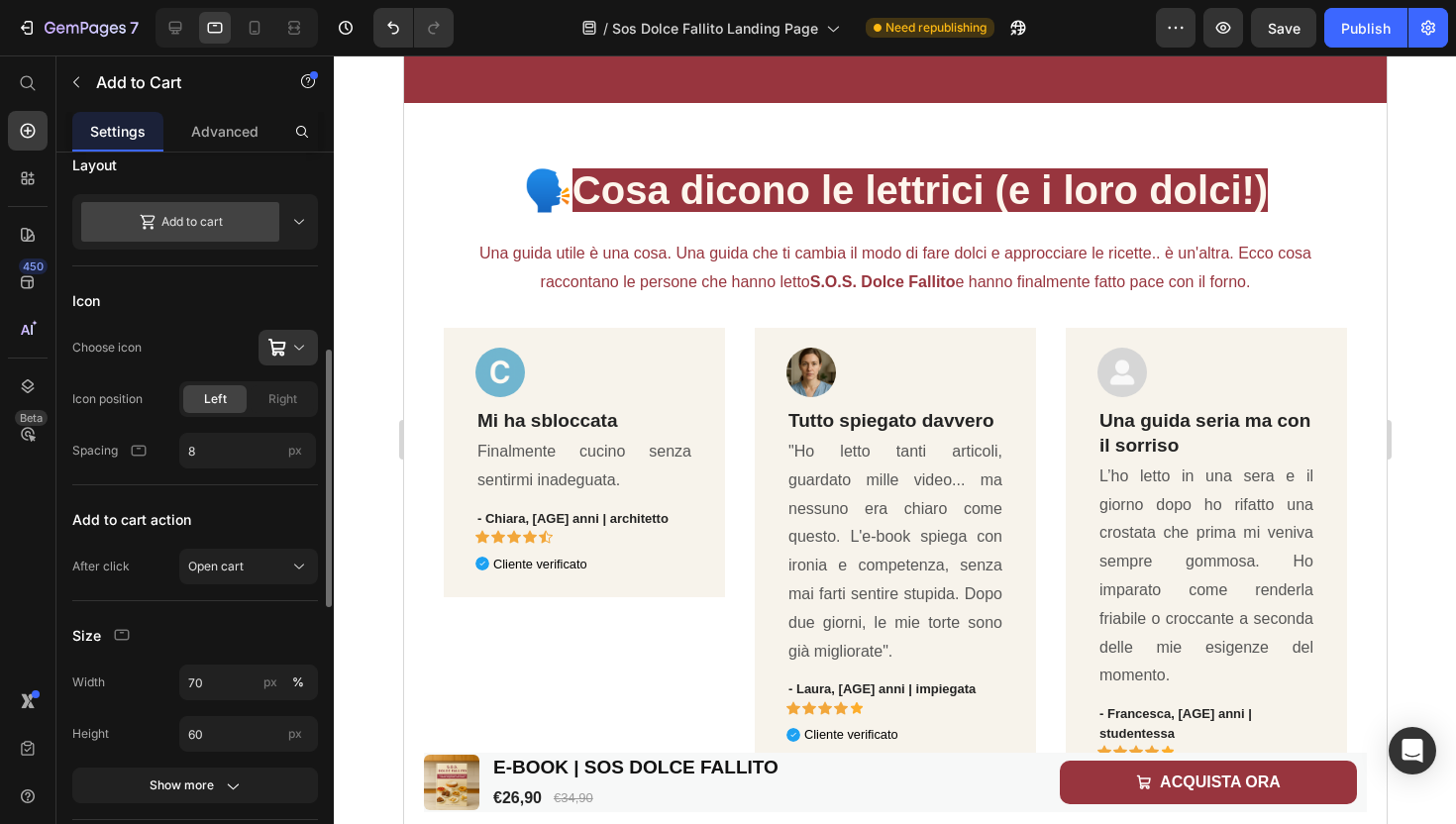 scroll, scrollTop: 4165, scrollLeft: 0, axis: vertical 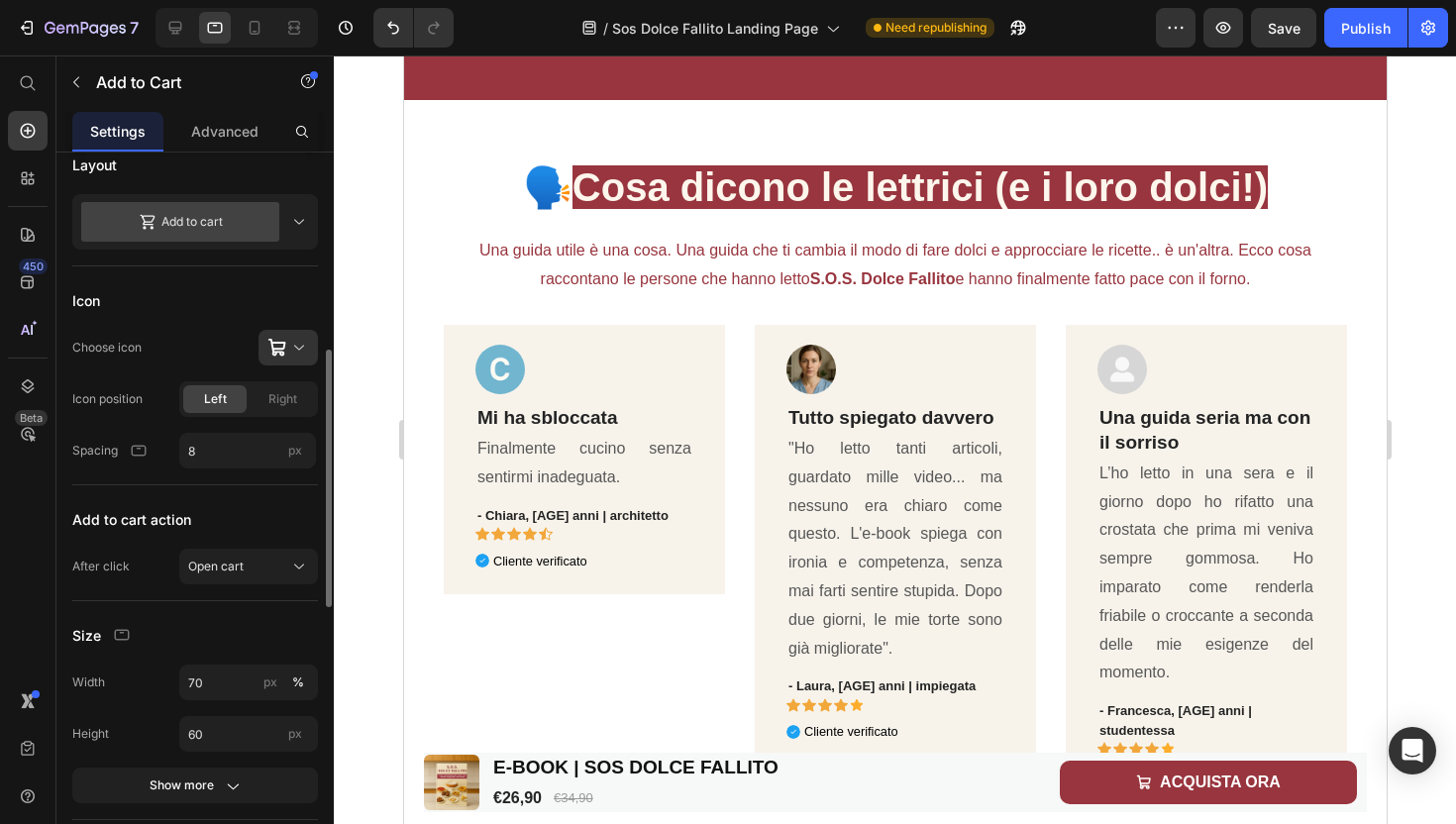 click on "ACQUISTA ORA" at bounding box center [894, -53] 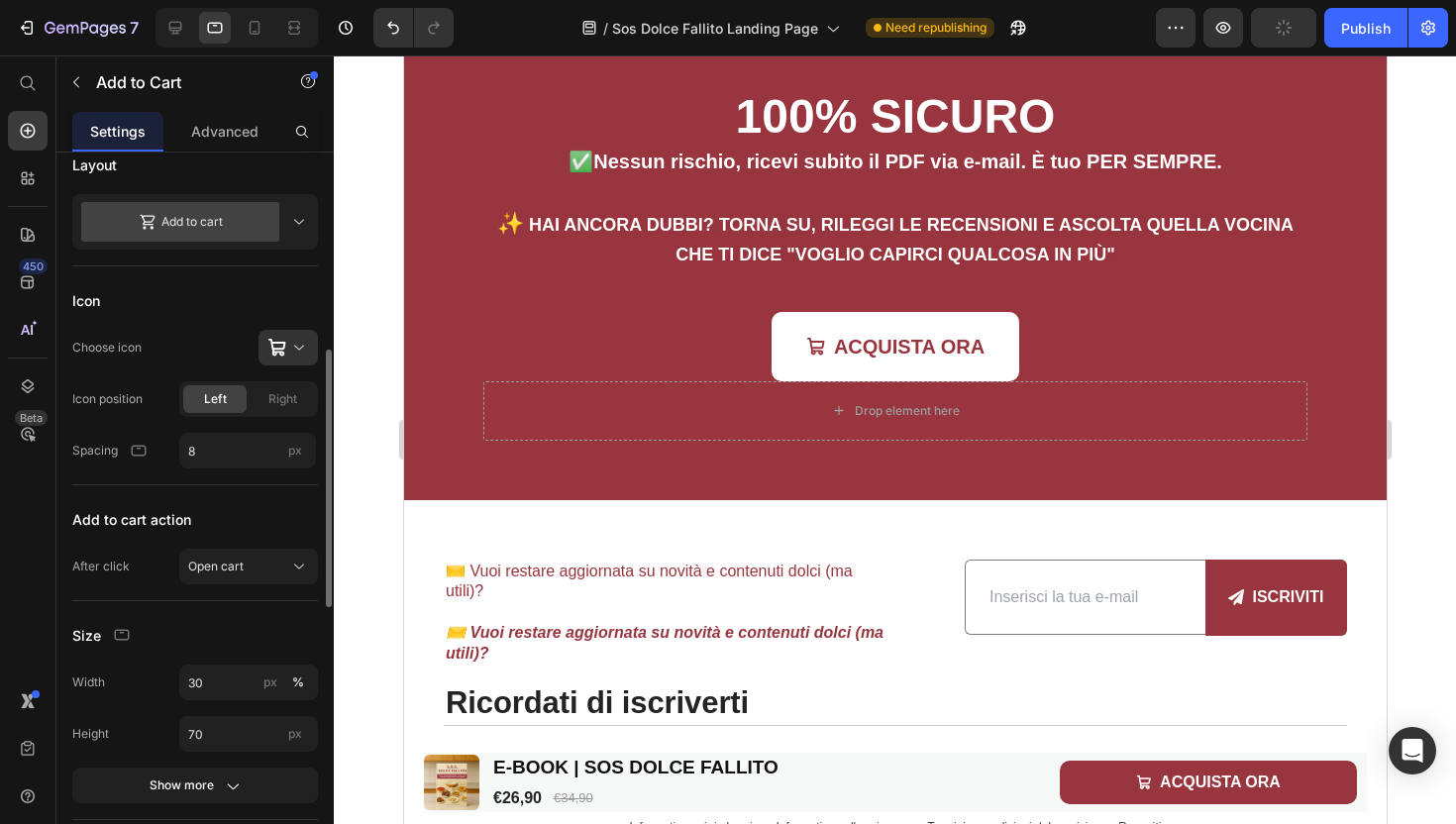 scroll, scrollTop: 7059, scrollLeft: 0, axis: vertical 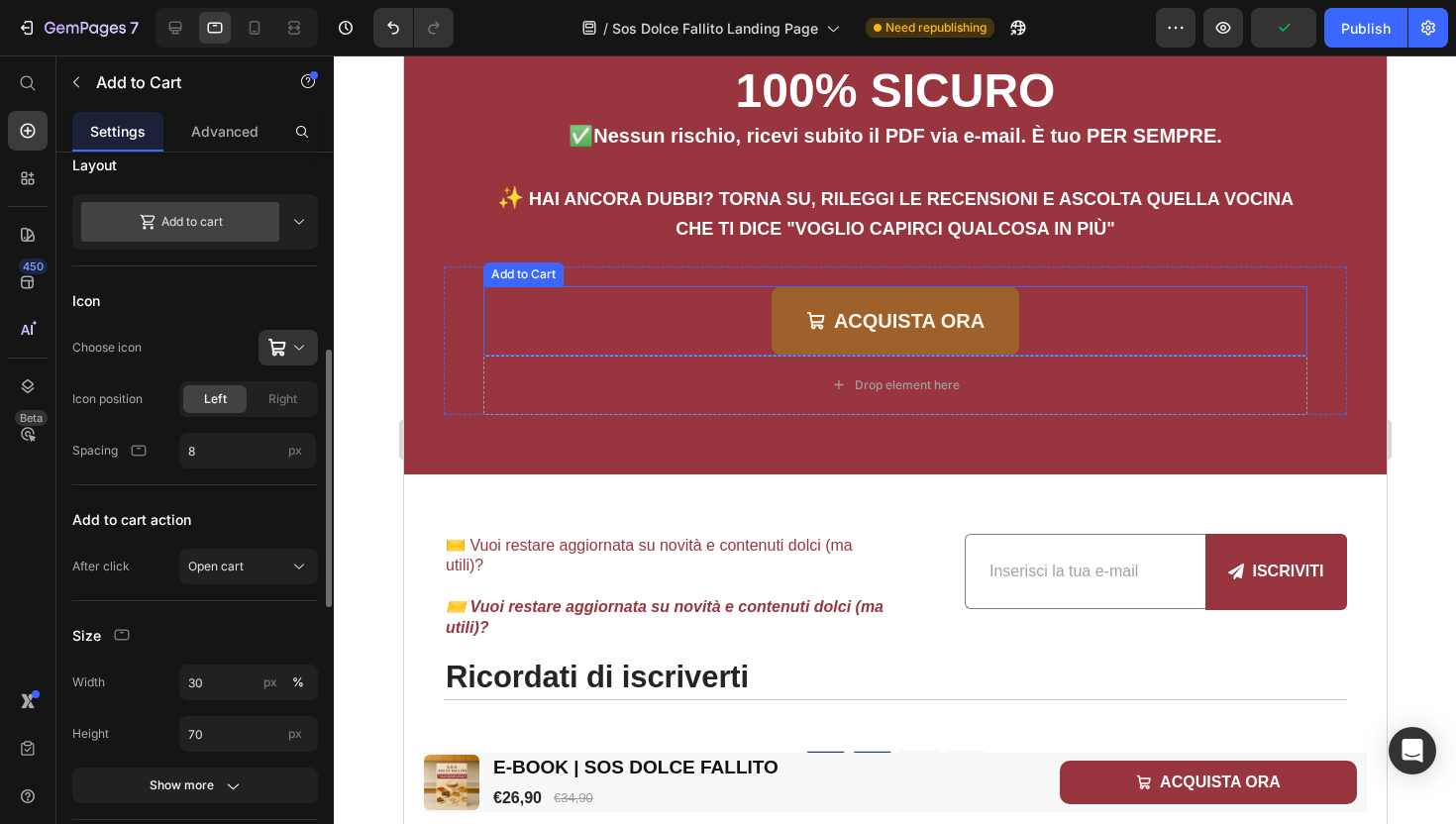 click on "ACQUISTA ORA" at bounding box center [894, 321] 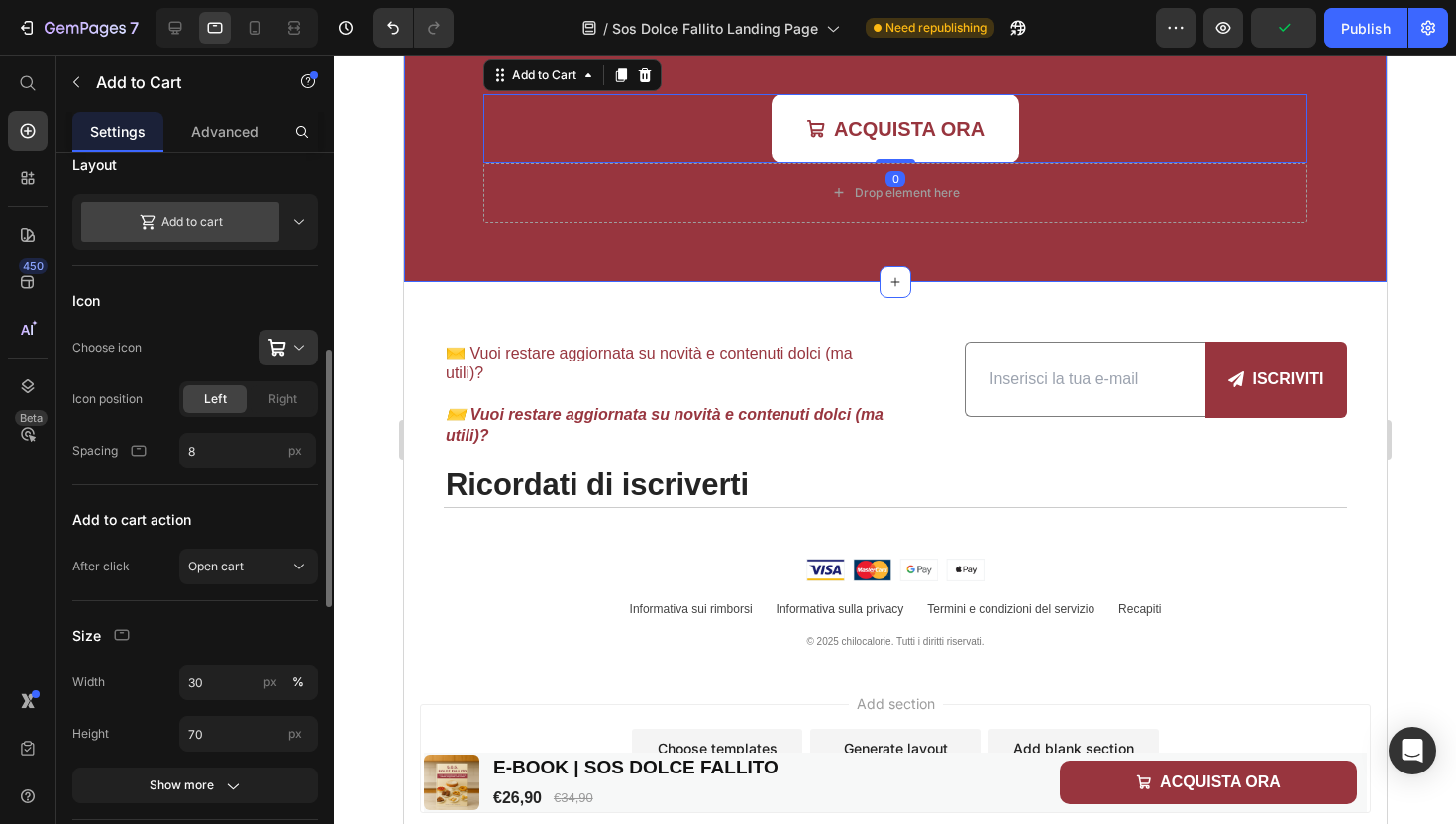 scroll, scrollTop: 7287, scrollLeft: 0, axis: vertical 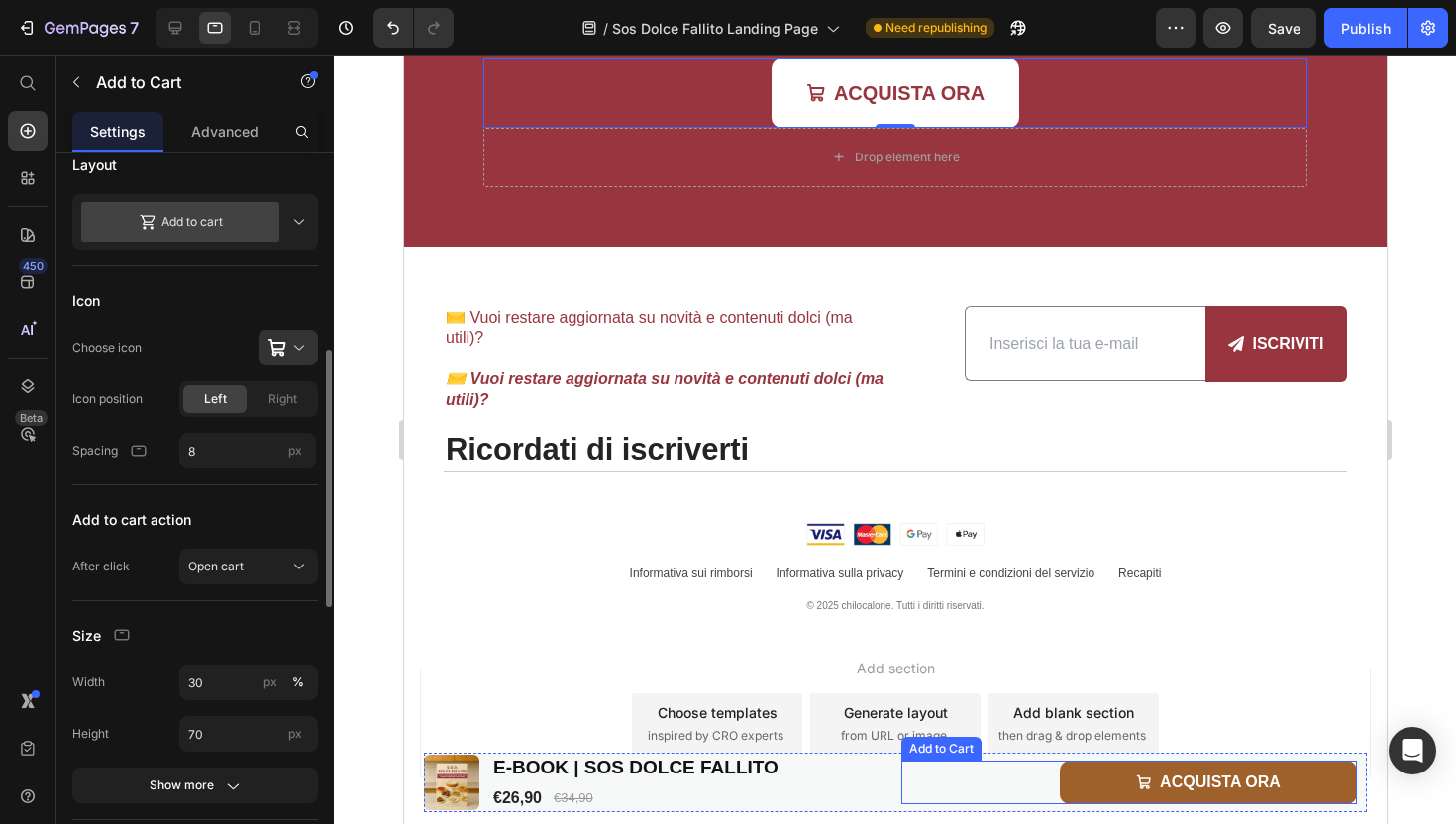 click on "ACQUISTA ORA" at bounding box center (1207, 782) 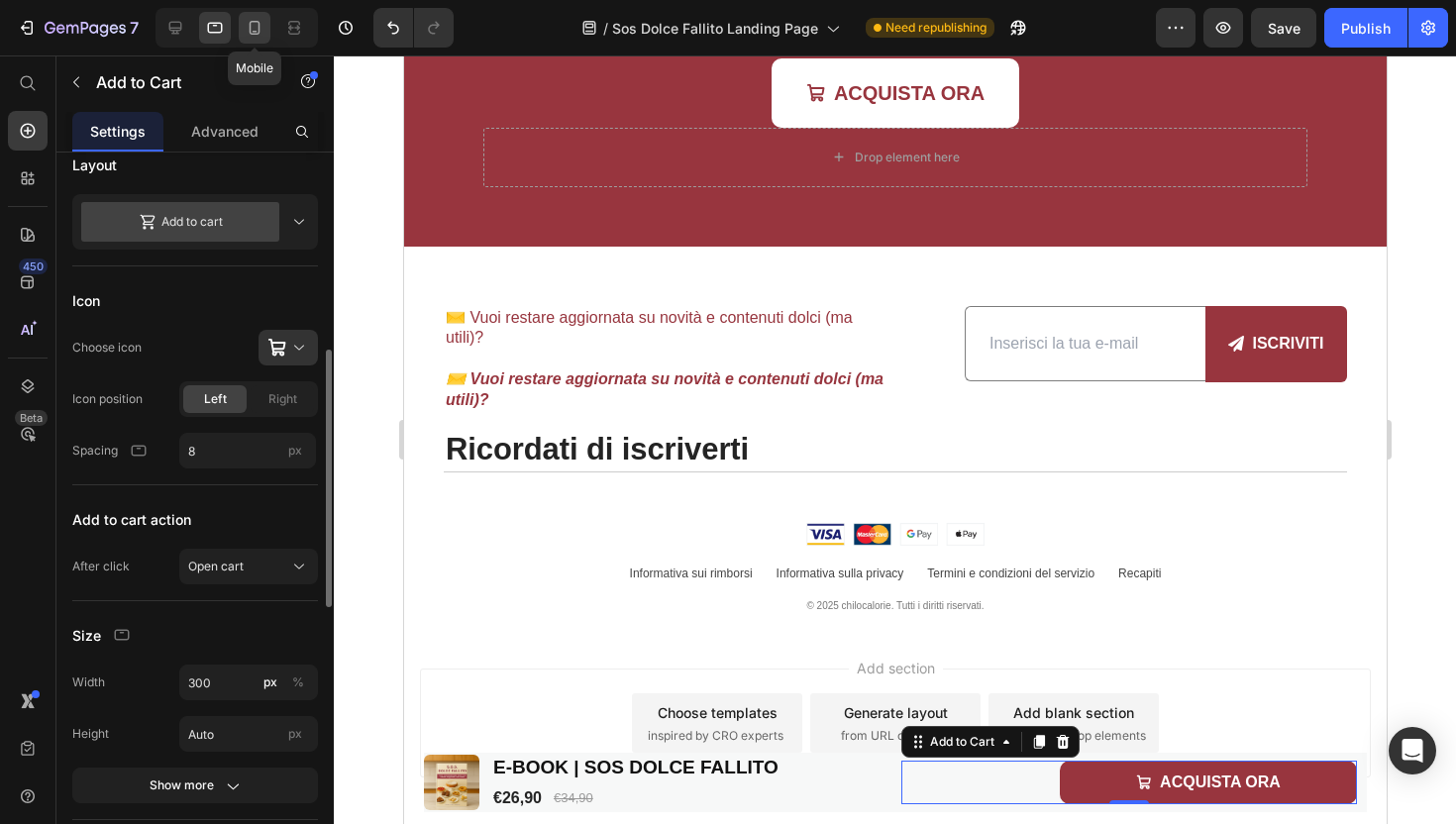 click 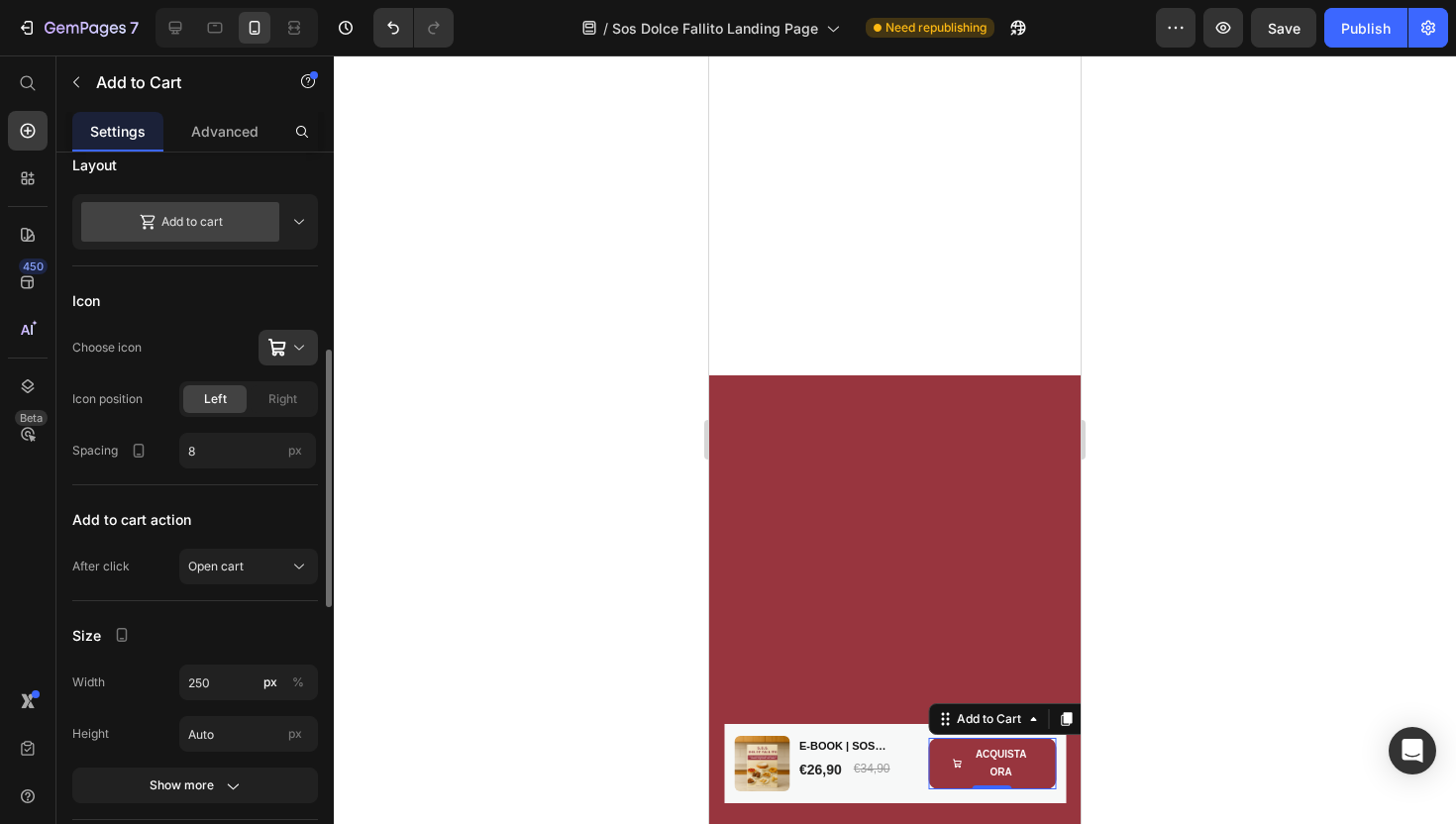 scroll, scrollTop: 0, scrollLeft: 0, axis: both 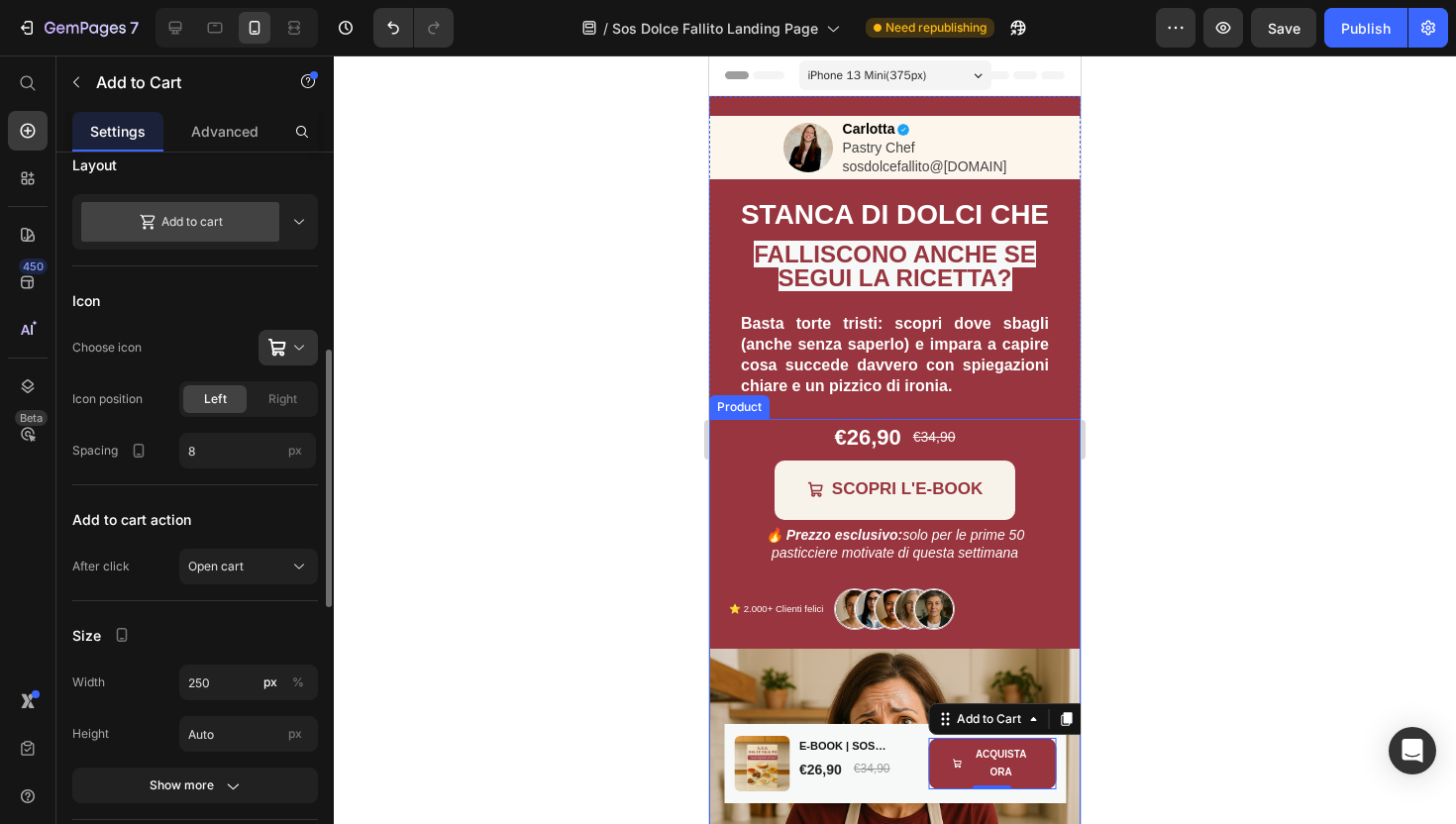 click on "SCOPRI L'E-BOOK" at bounding box center (895, 490) 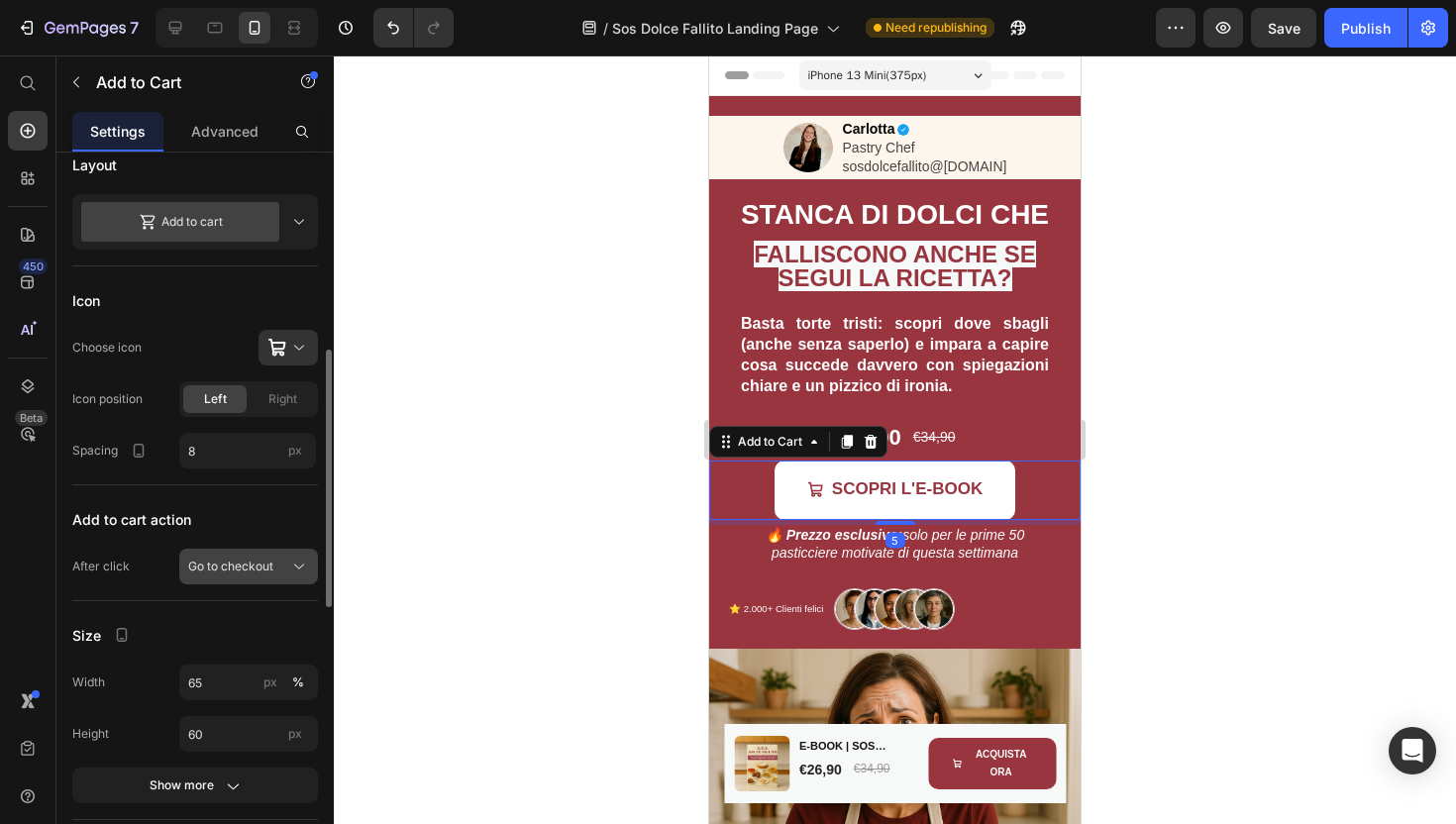 click on "Go to checkout" 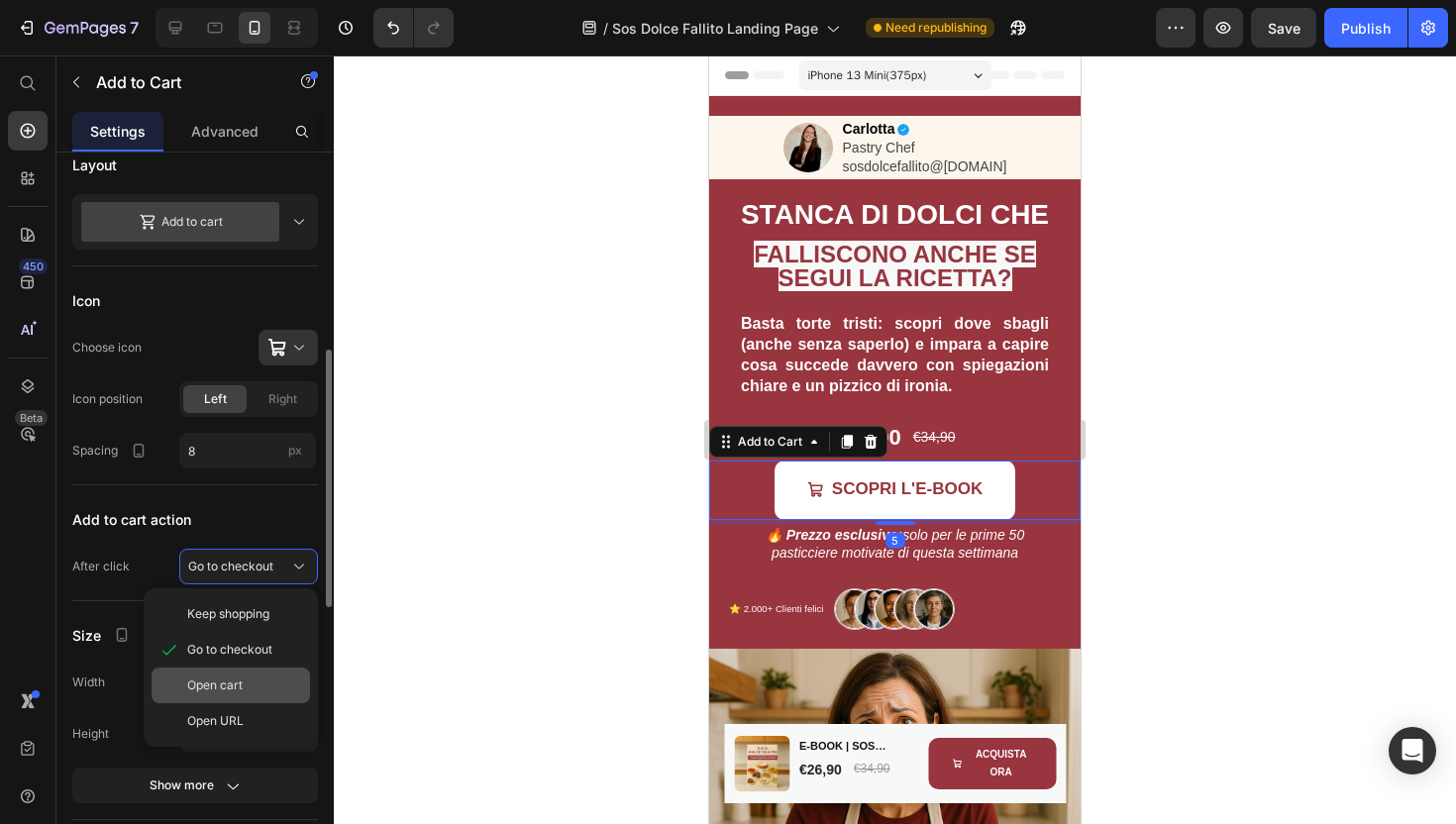click on "Open cart" at bounding box center [215, 685] 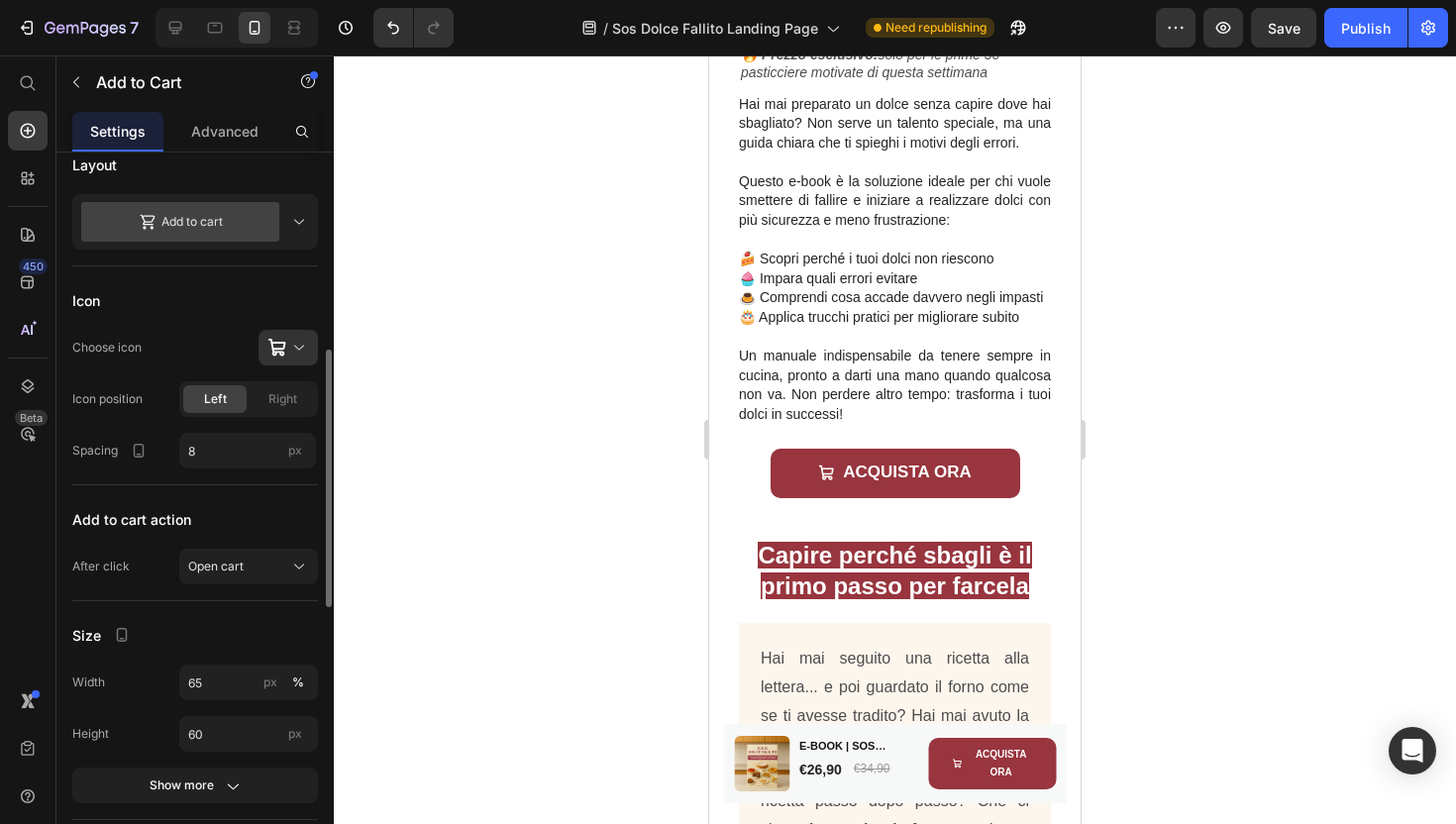 scroll, scrollTop: 1566, scrollLeft: 0, axis: vertical 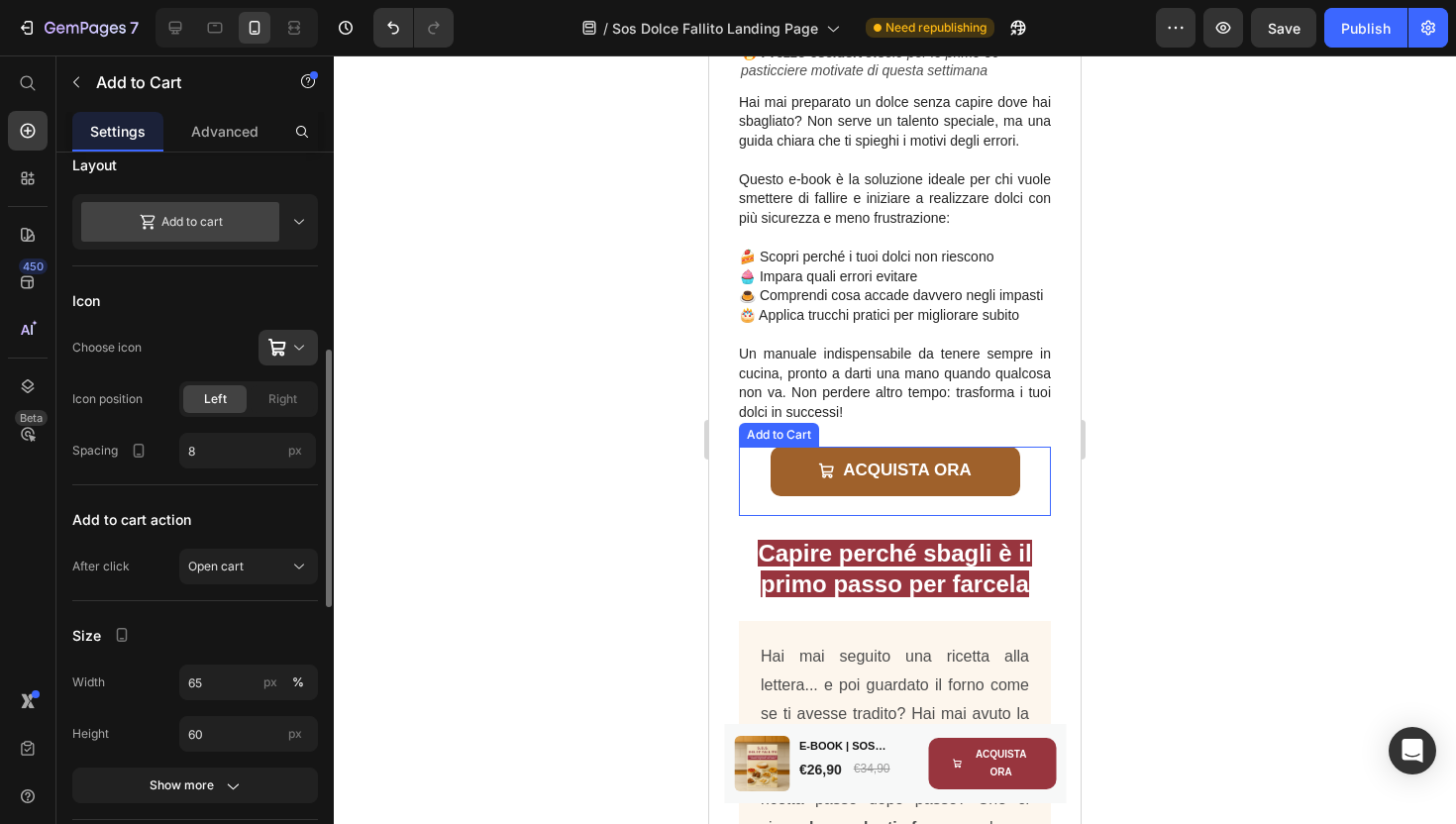 click on "ACQUISTA ORA" at bounding box center [895, 471] 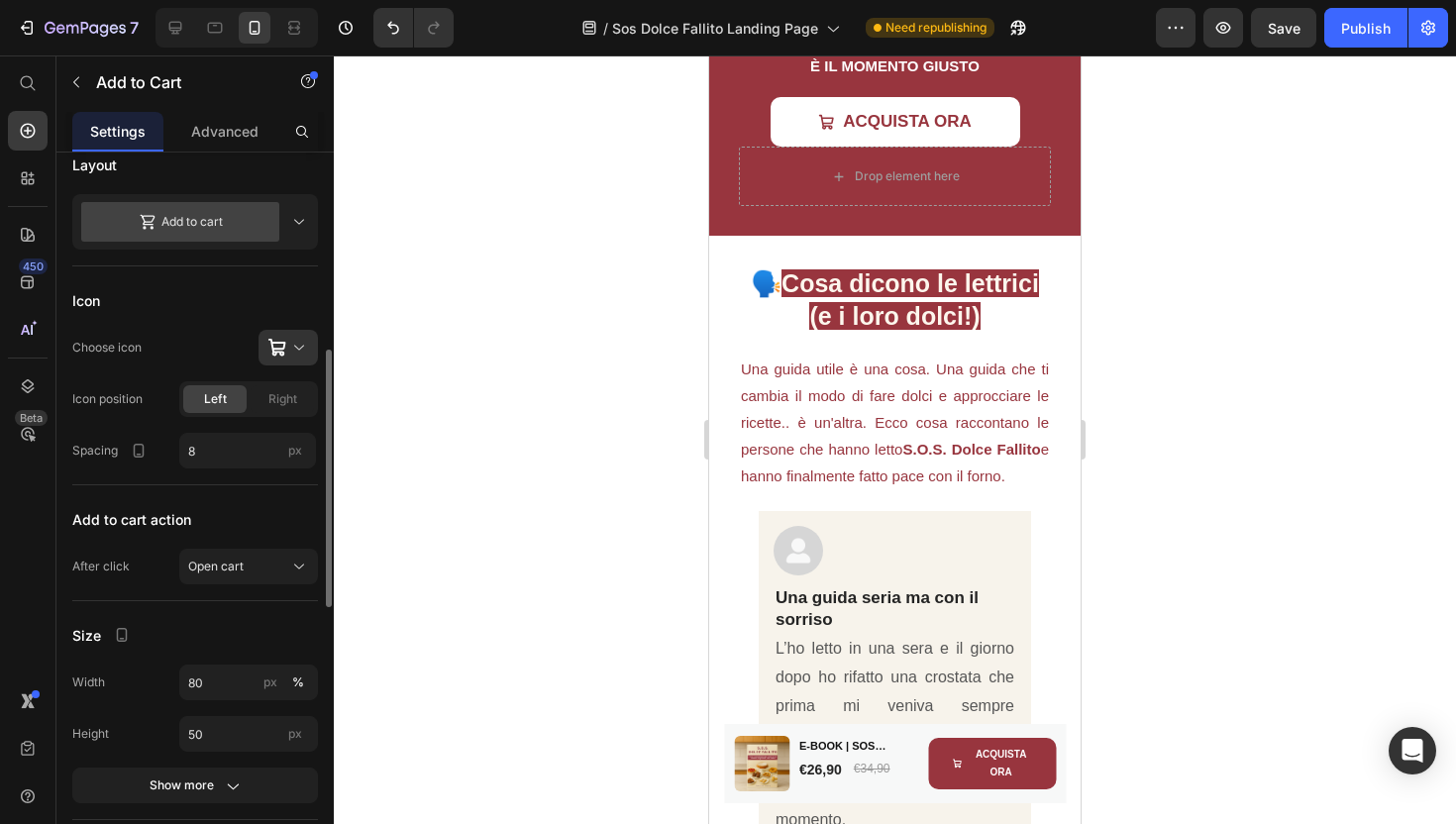 scroll, scrollTop: 5748, scrollLeft: 0, axis: vertical 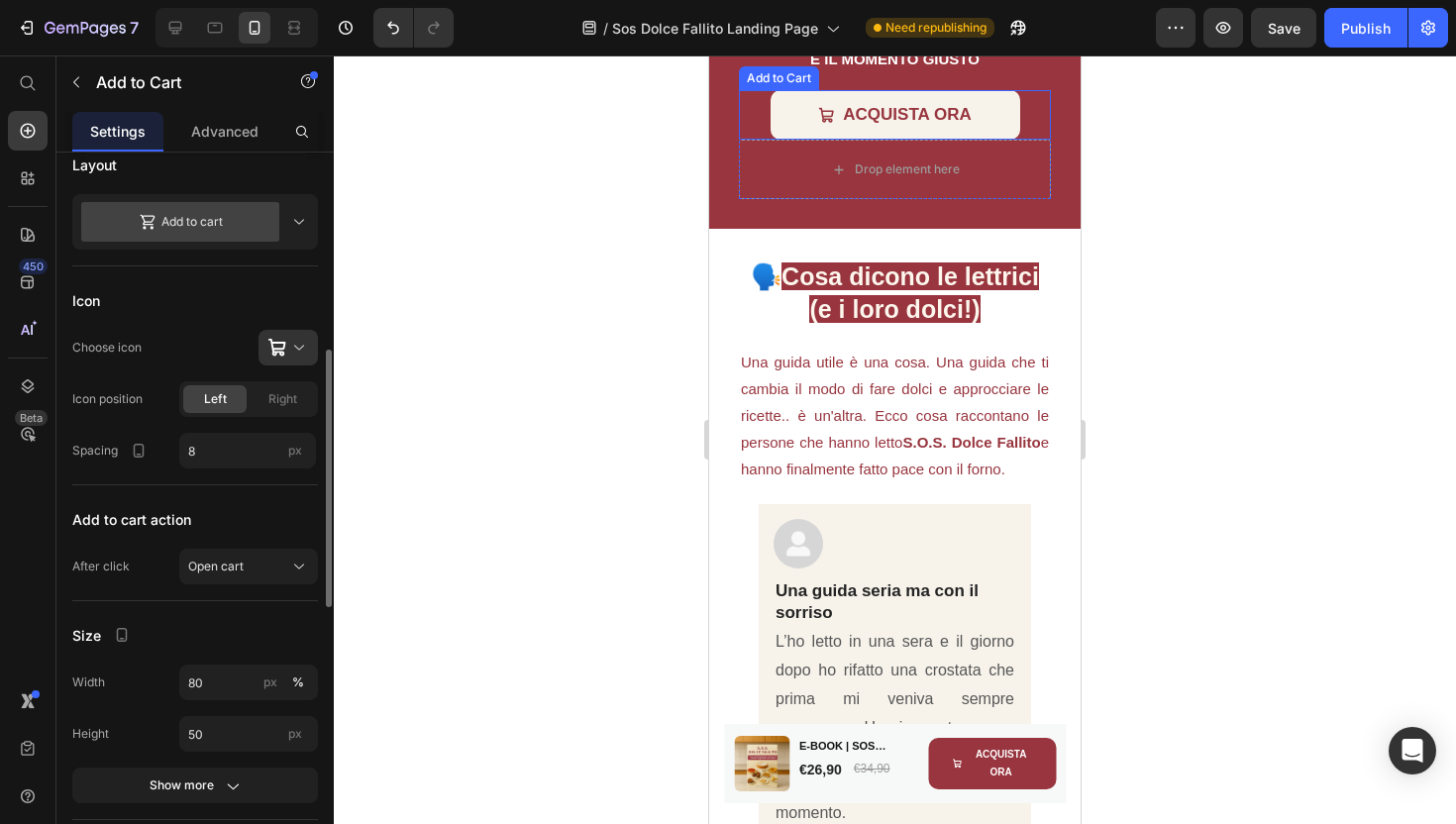 click on "ACQUISTA ORA" at bounding box center (895, 115) 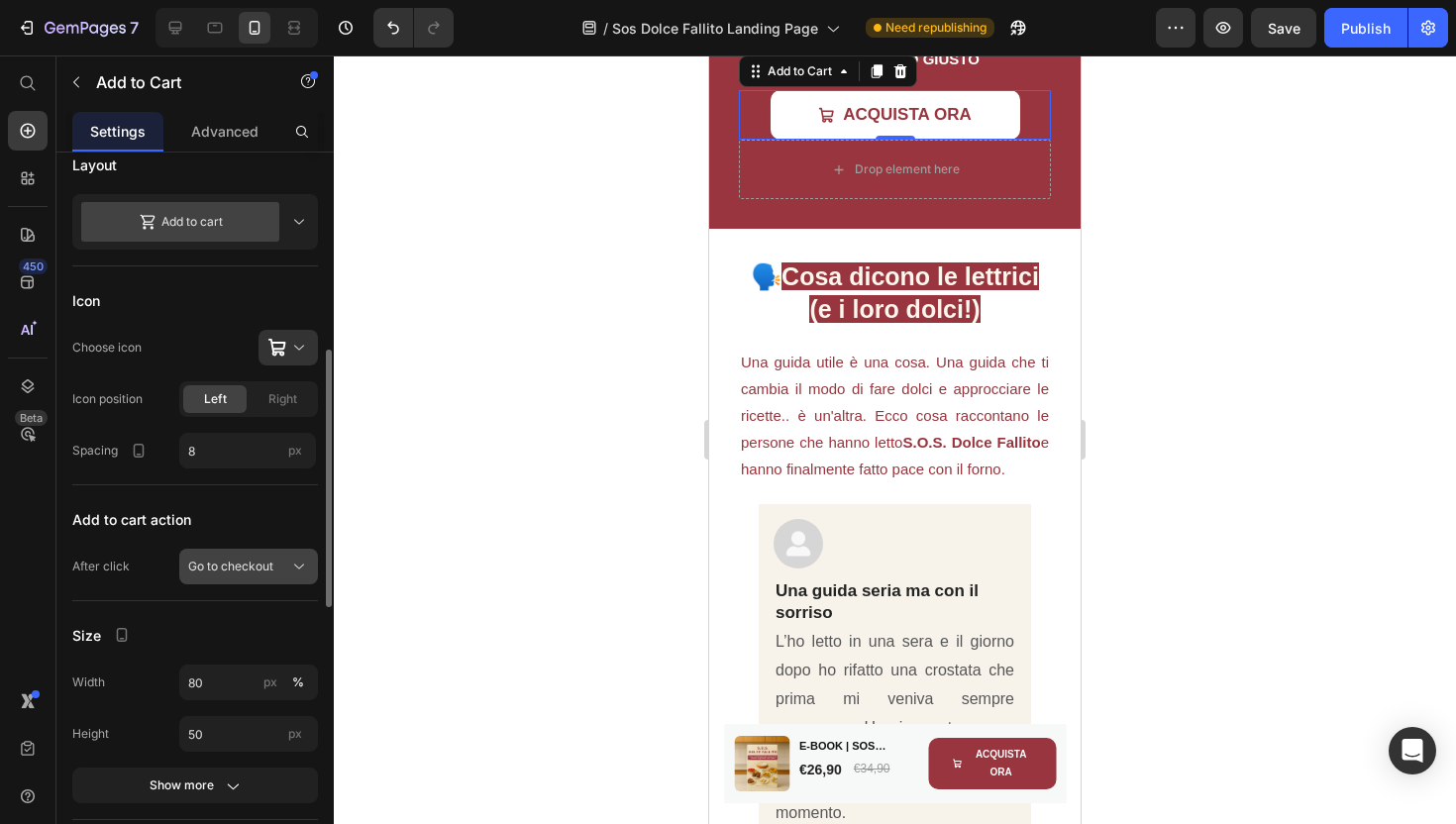 click on "Go to checkout" at bounding box center (231, 566) 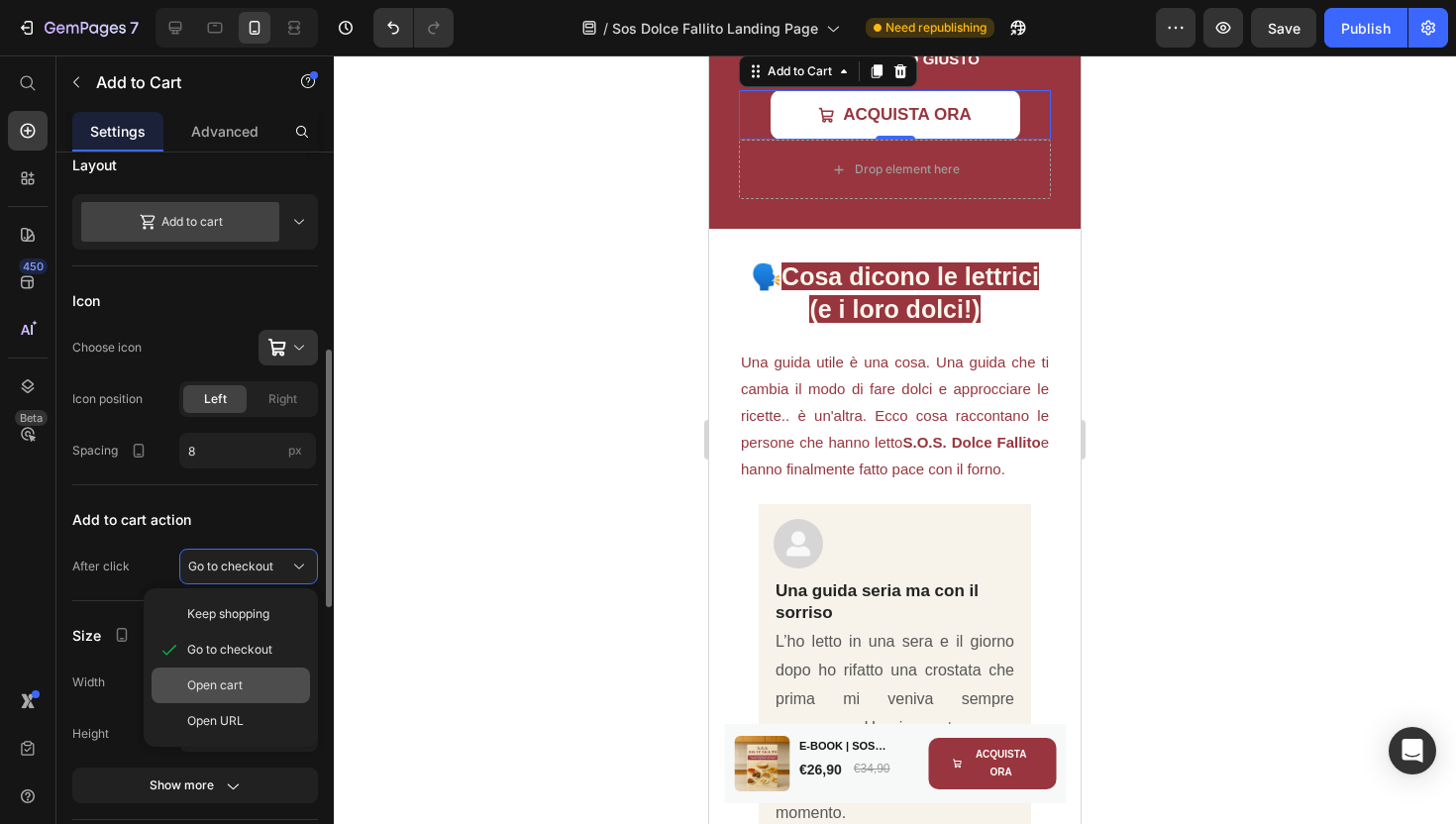click on "Open cart" 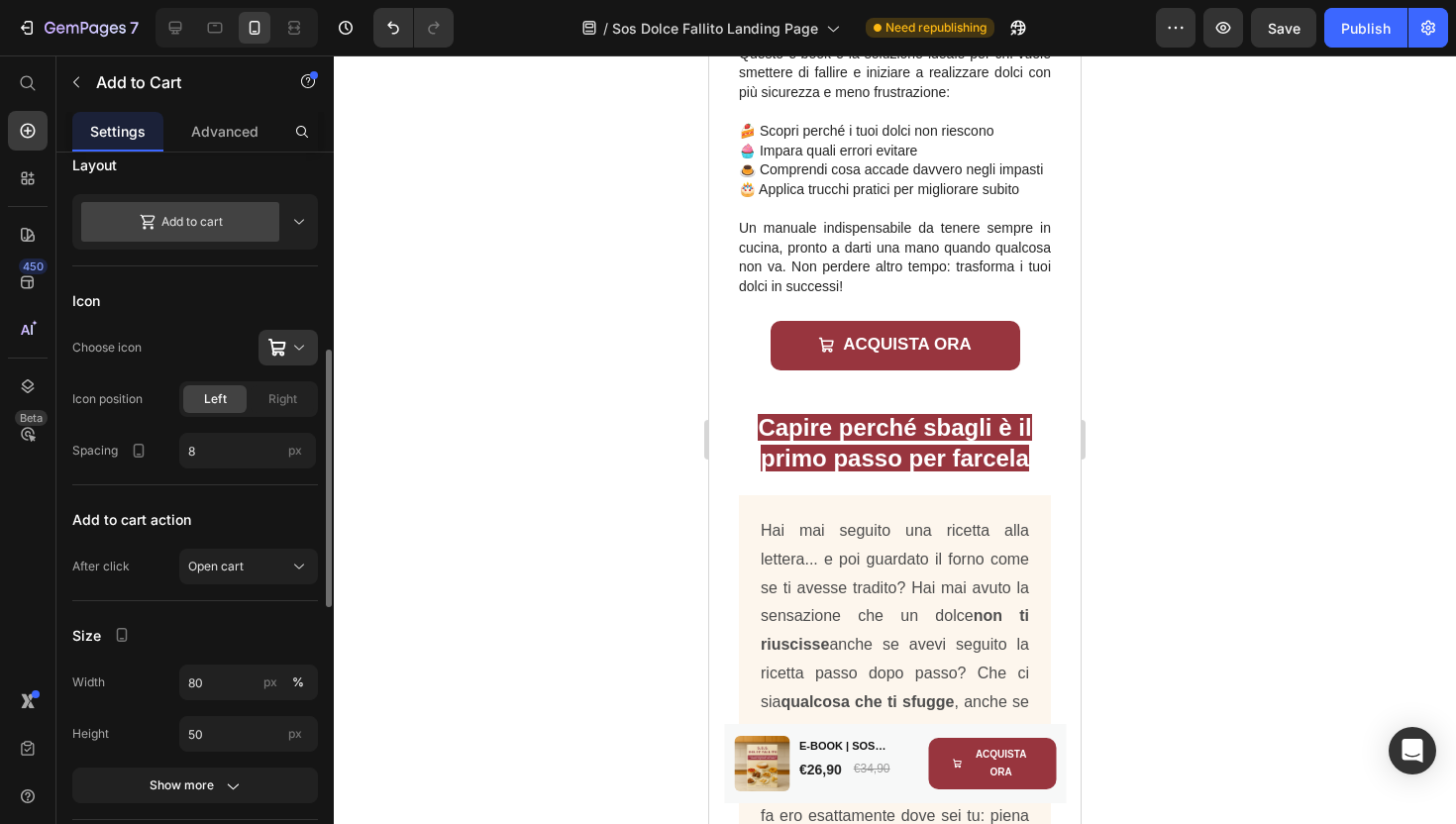 scroll, scrollTop: 1685, scrollLeft: 0, axis: vertical 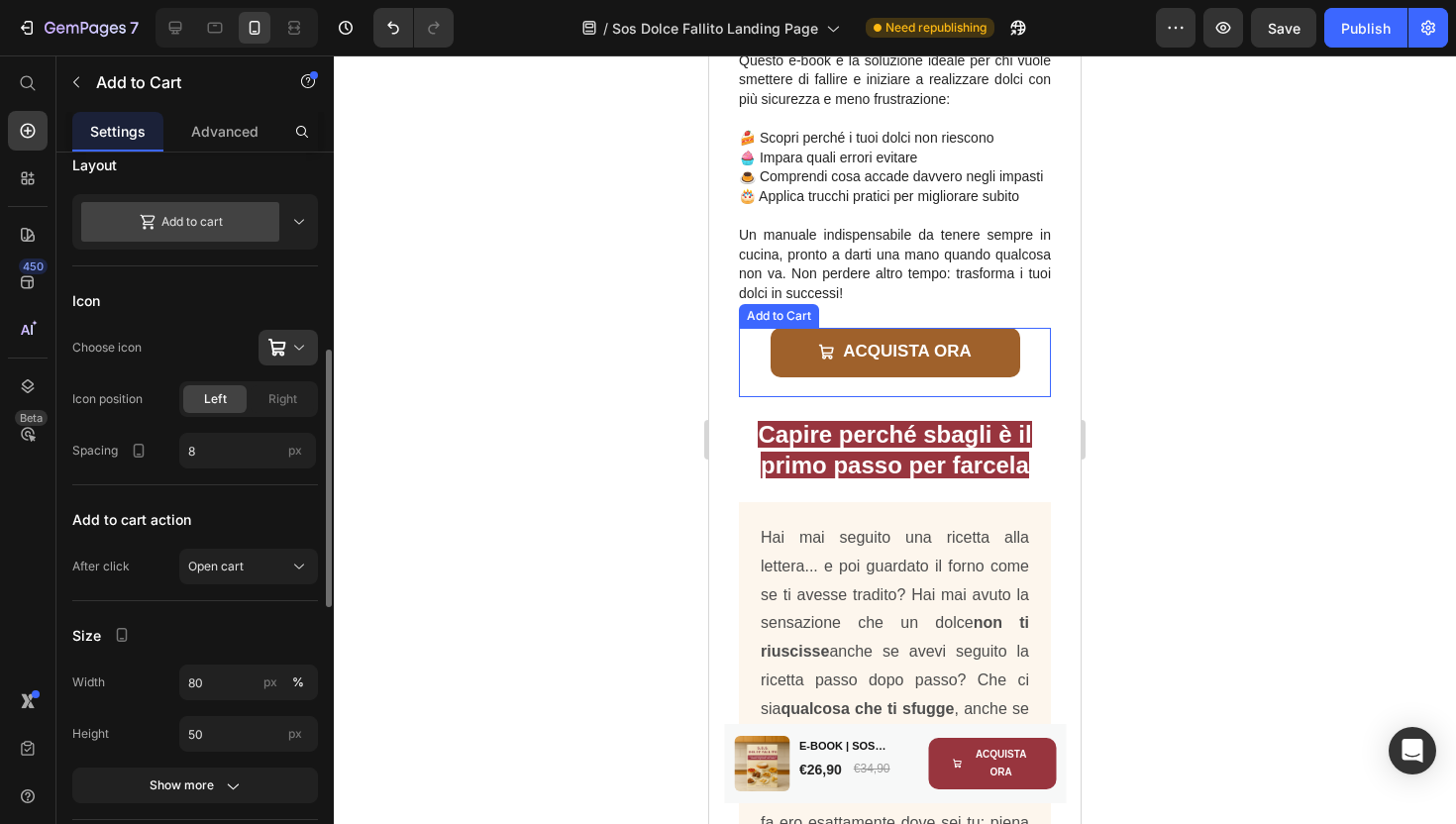 click on "ACQUISTA ORA" at bounding box center [895, 353] 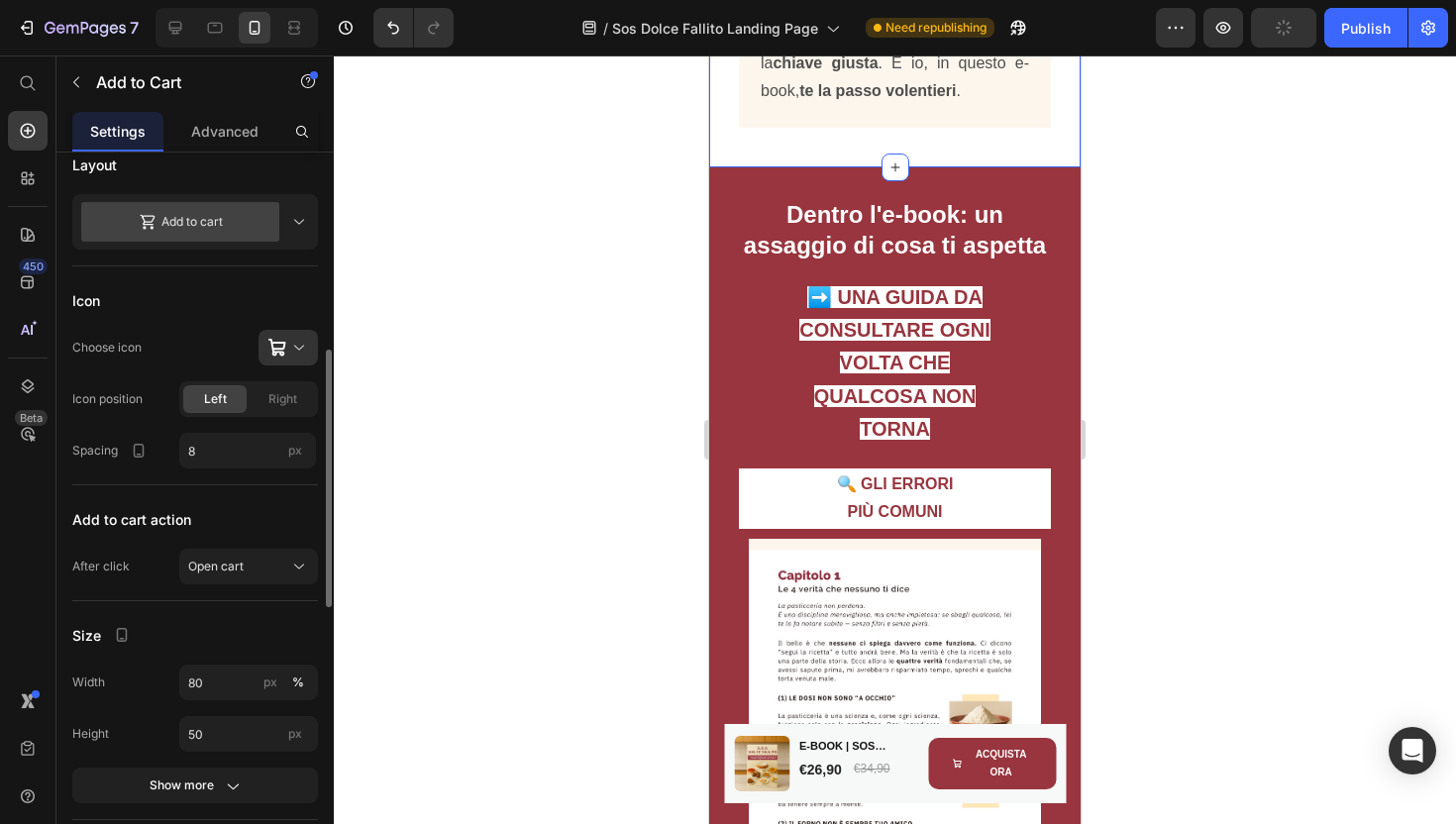 scroll, scrollTop: 6003, scrollLeft: 0, axis: vertical 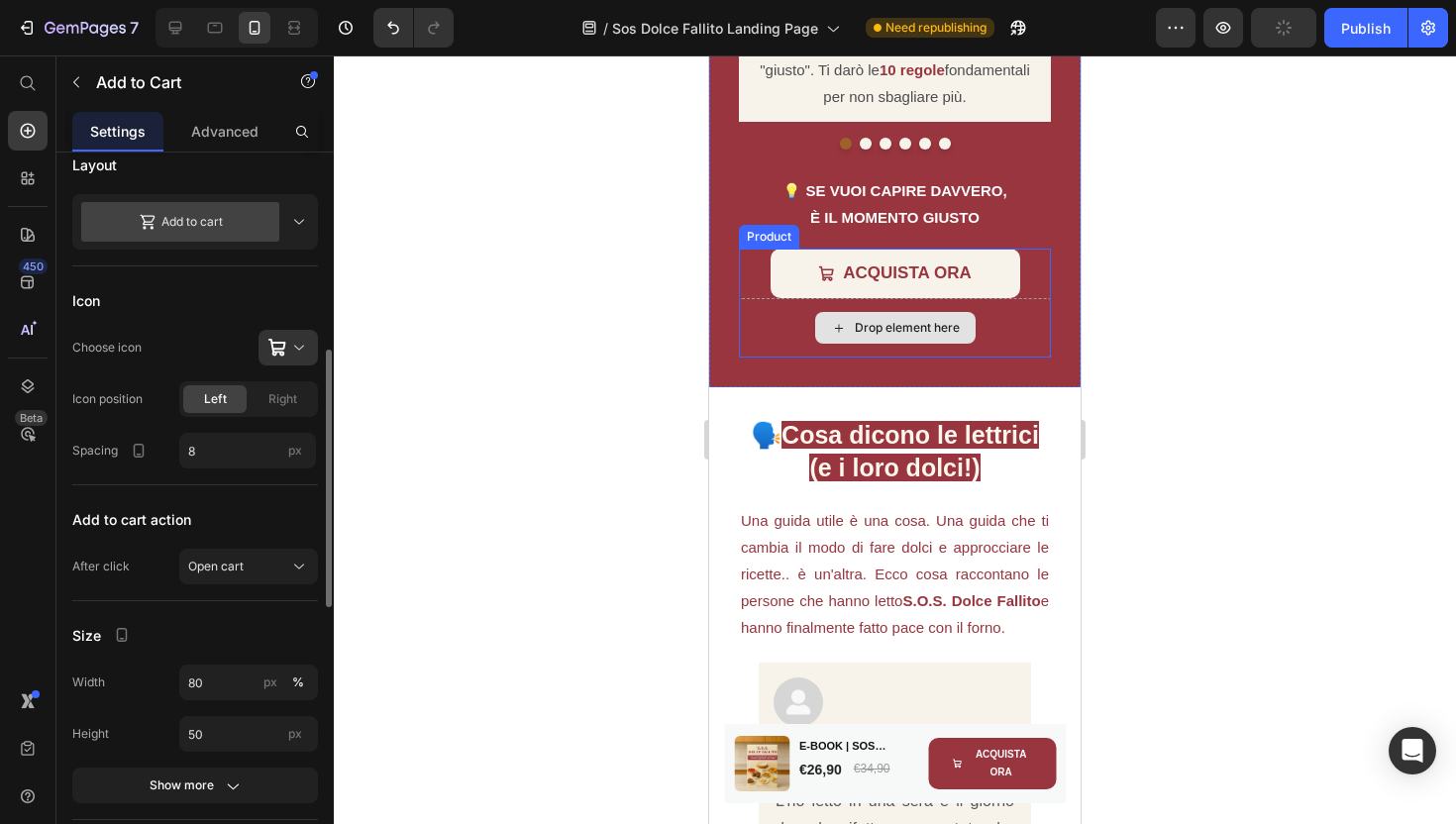 click on "ACQUISTA ORA" at bounding box center (895, 273) 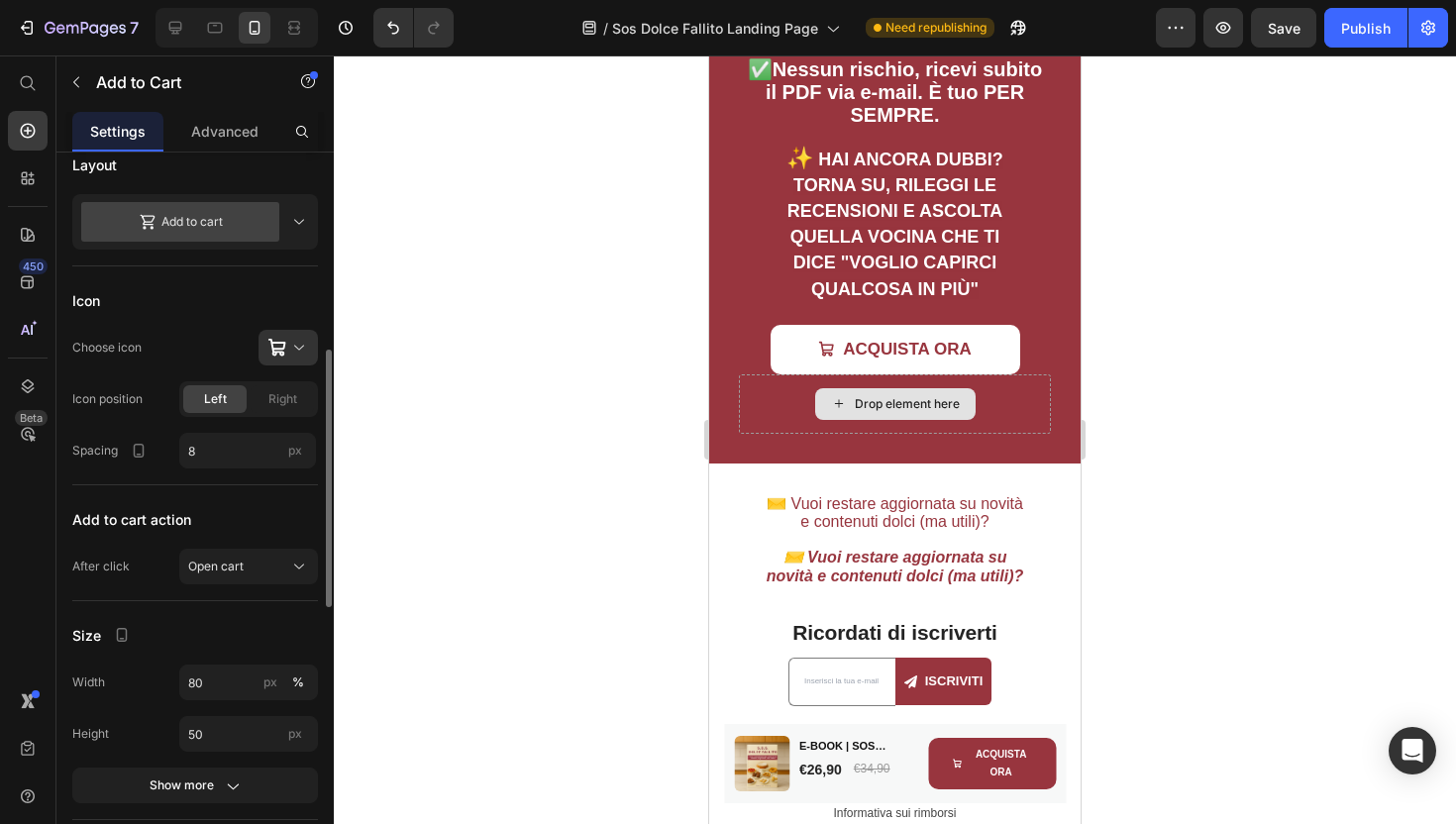 scroll, scrollTop: 8947, scrollLeft: 0, axis: vertical 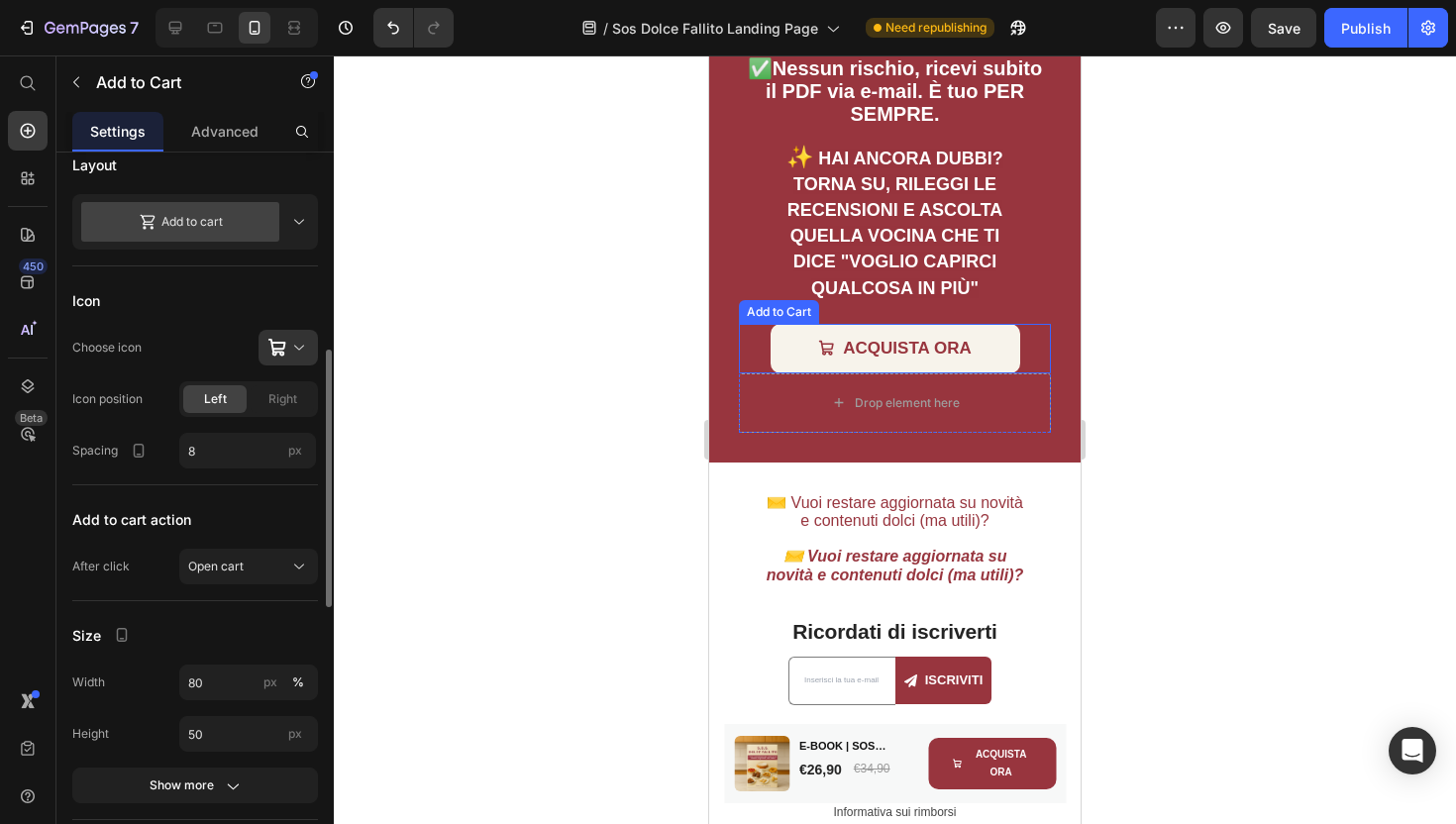 click on "ACQUISTA ORA" at bounding box center [895, 349] 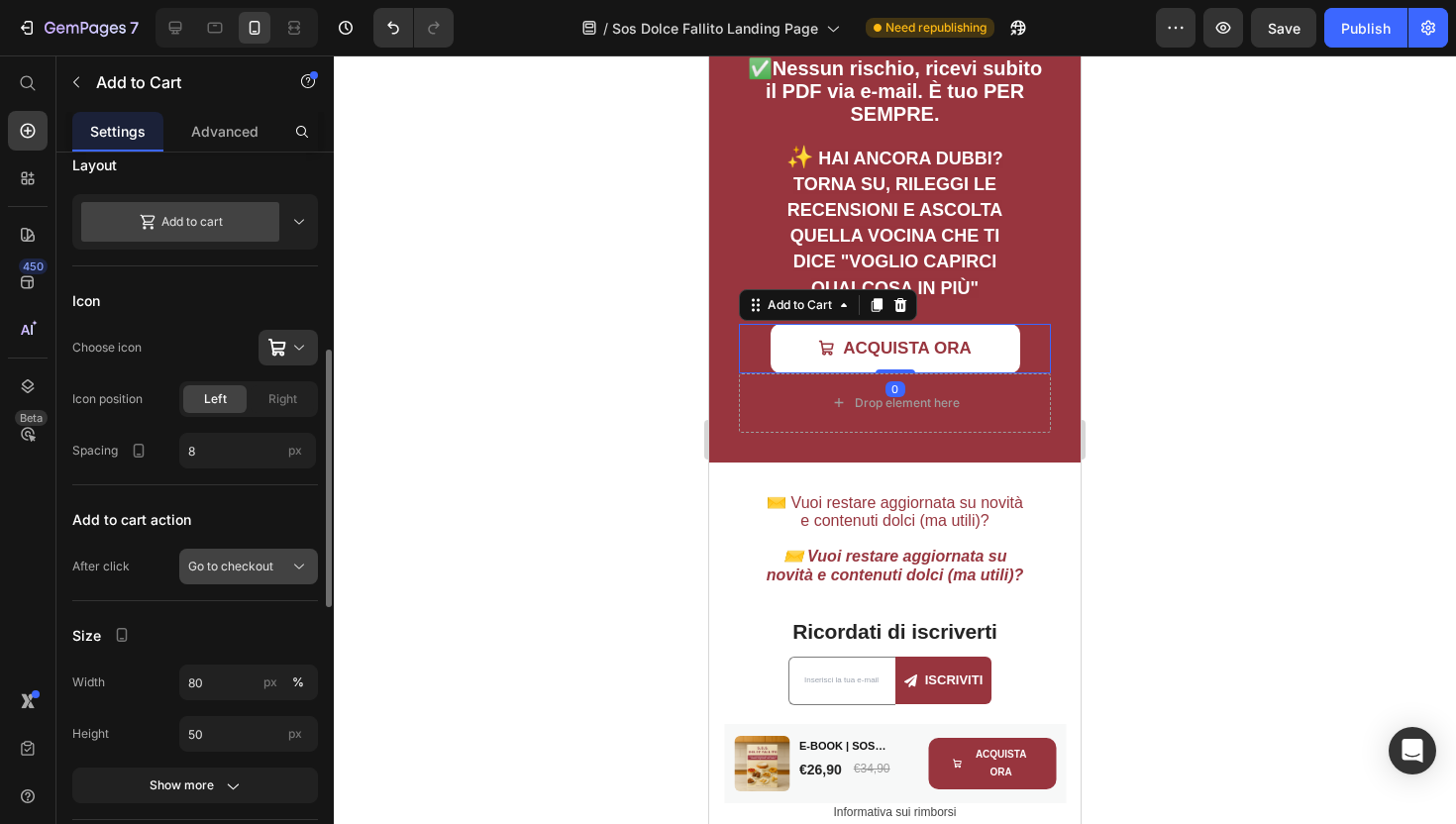 click on "Go to checkout" at bounding box center (231, 566) 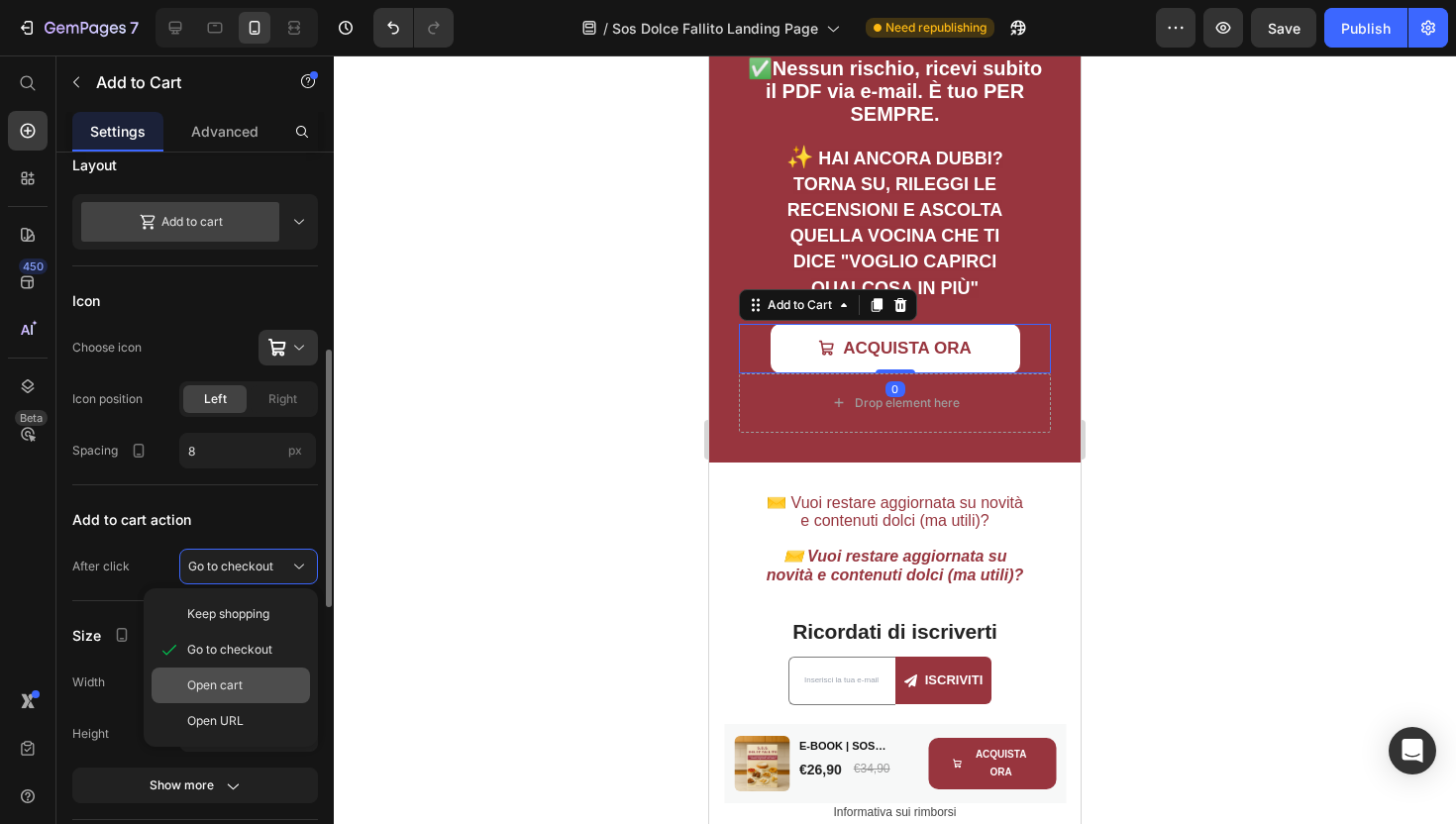 click on "Open cart" at bounding box center (245, 685) 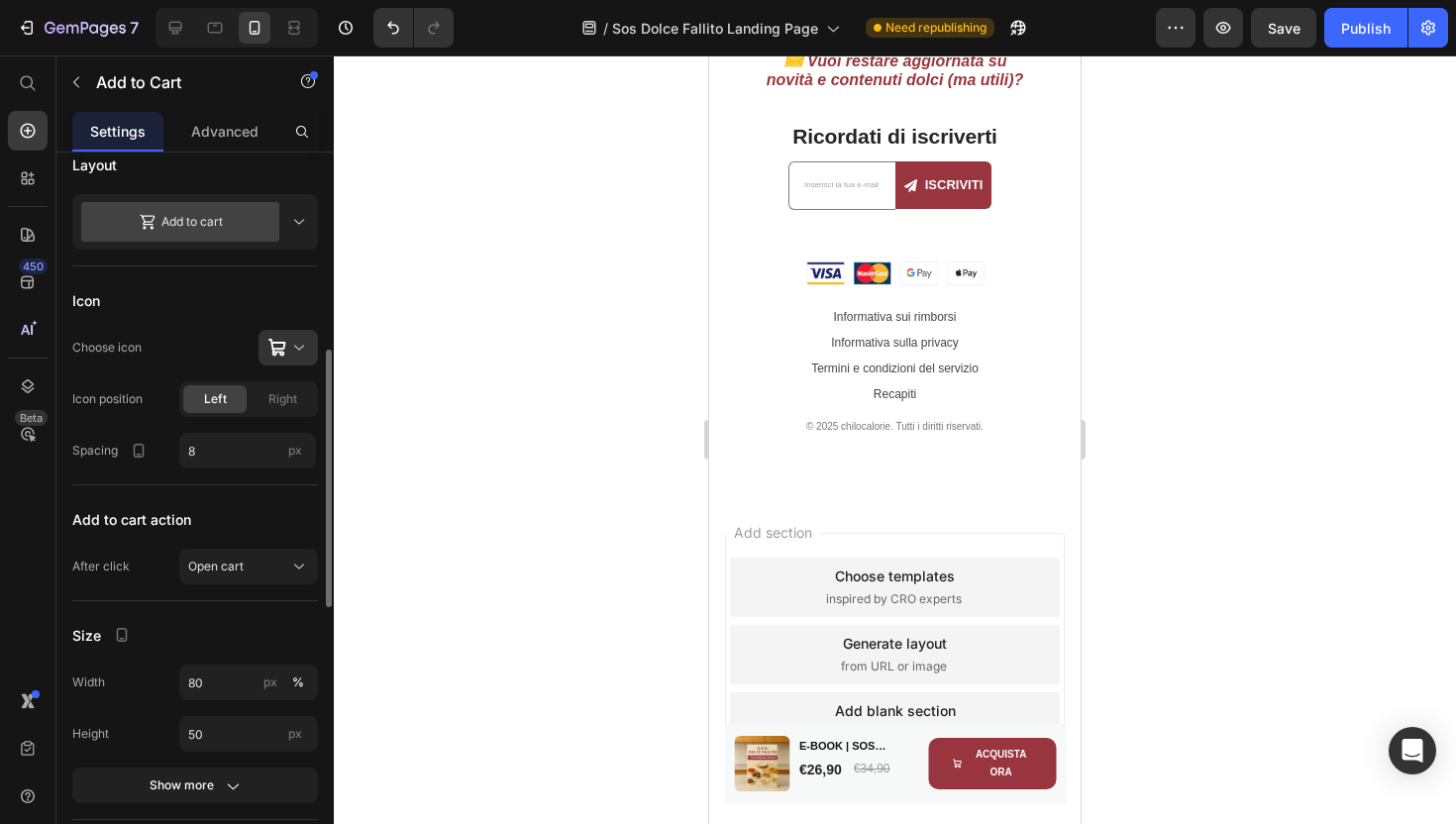 scroll, scrollTop: 9509, scrollLeft: 0, axis: vertical 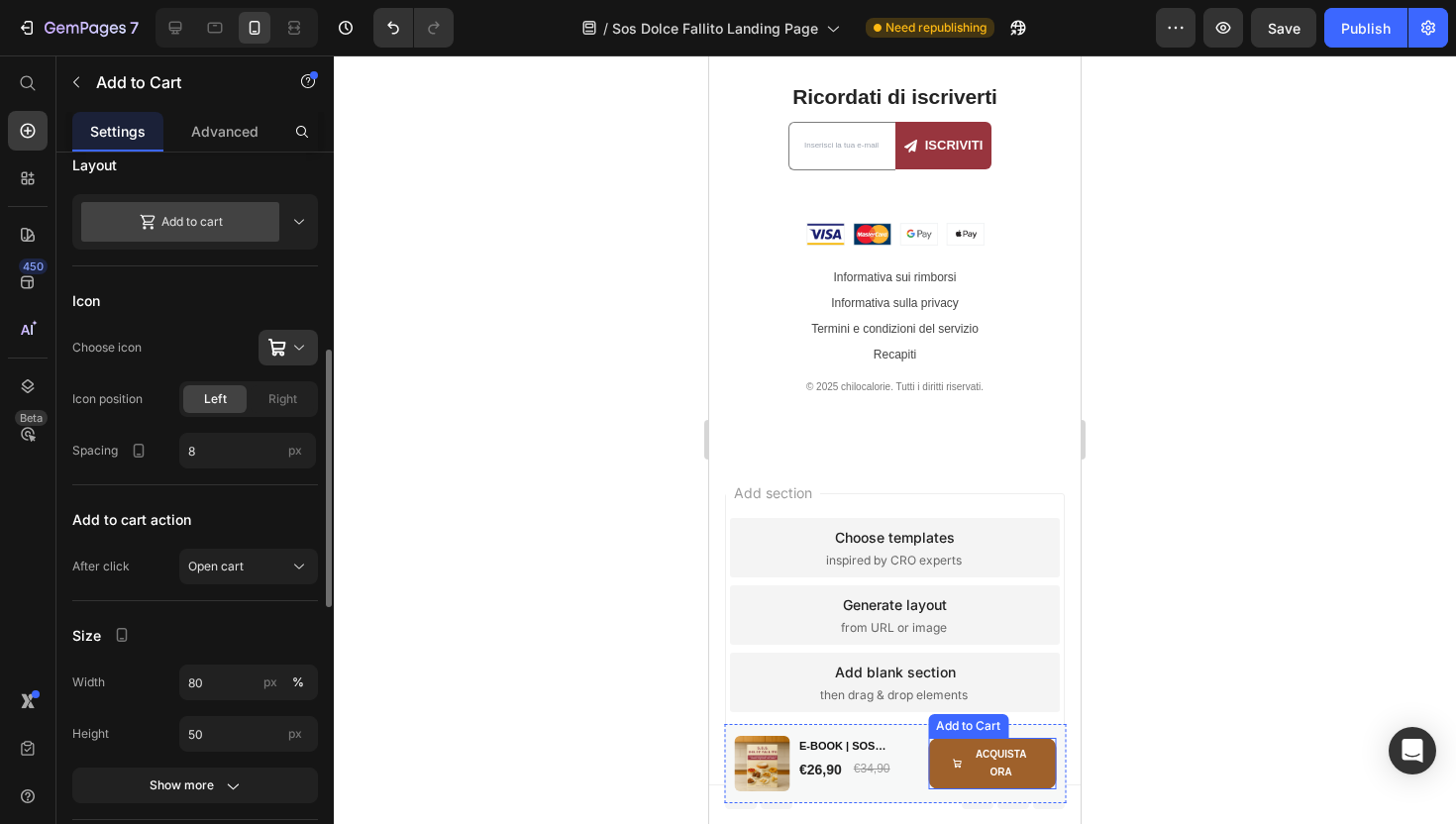 click on "ACQUISTA ORA" at bounding box center [991, 764] 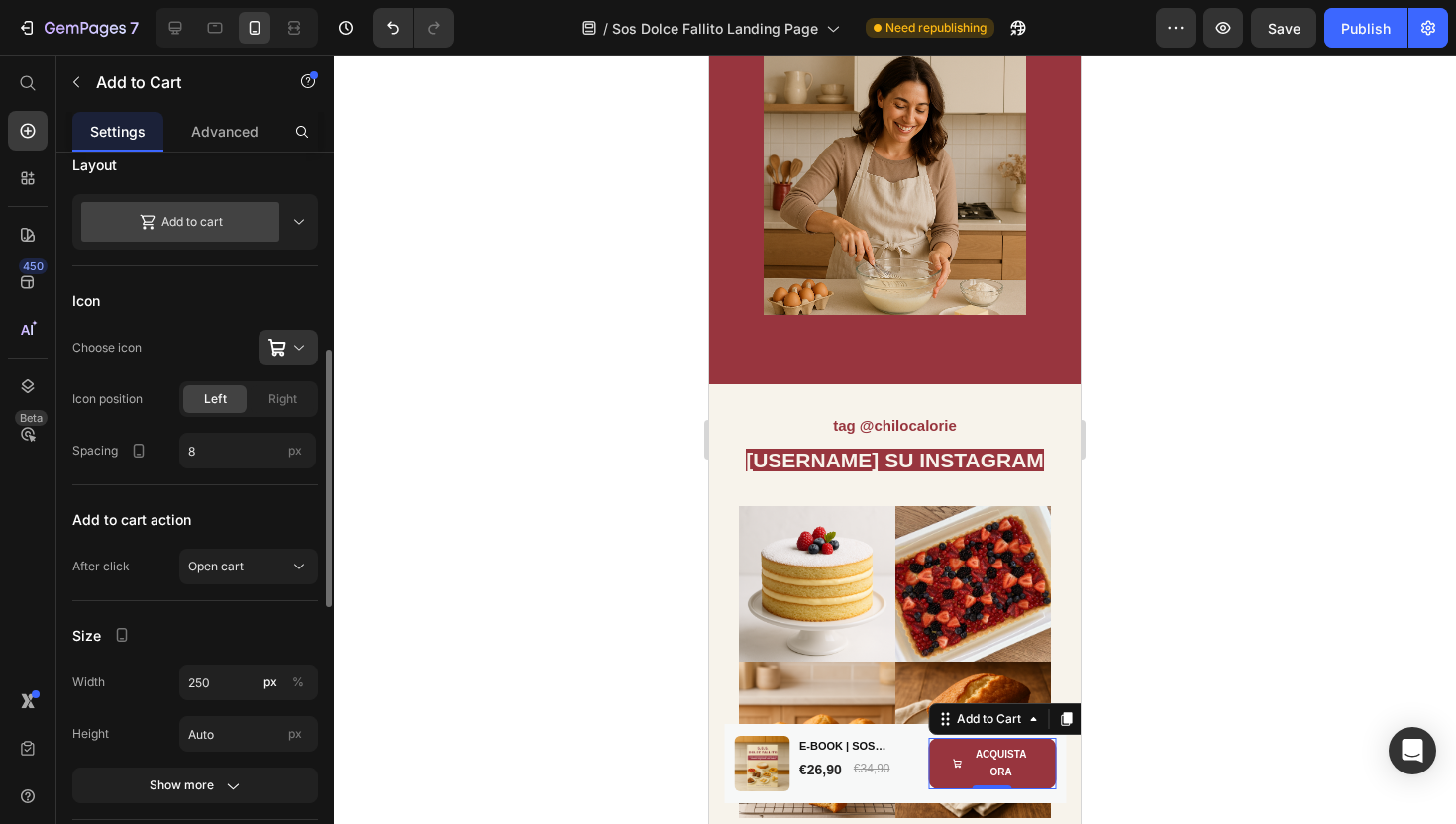 scroll, scrollTop: 7456, scrollLeft: 0, axis: vertical 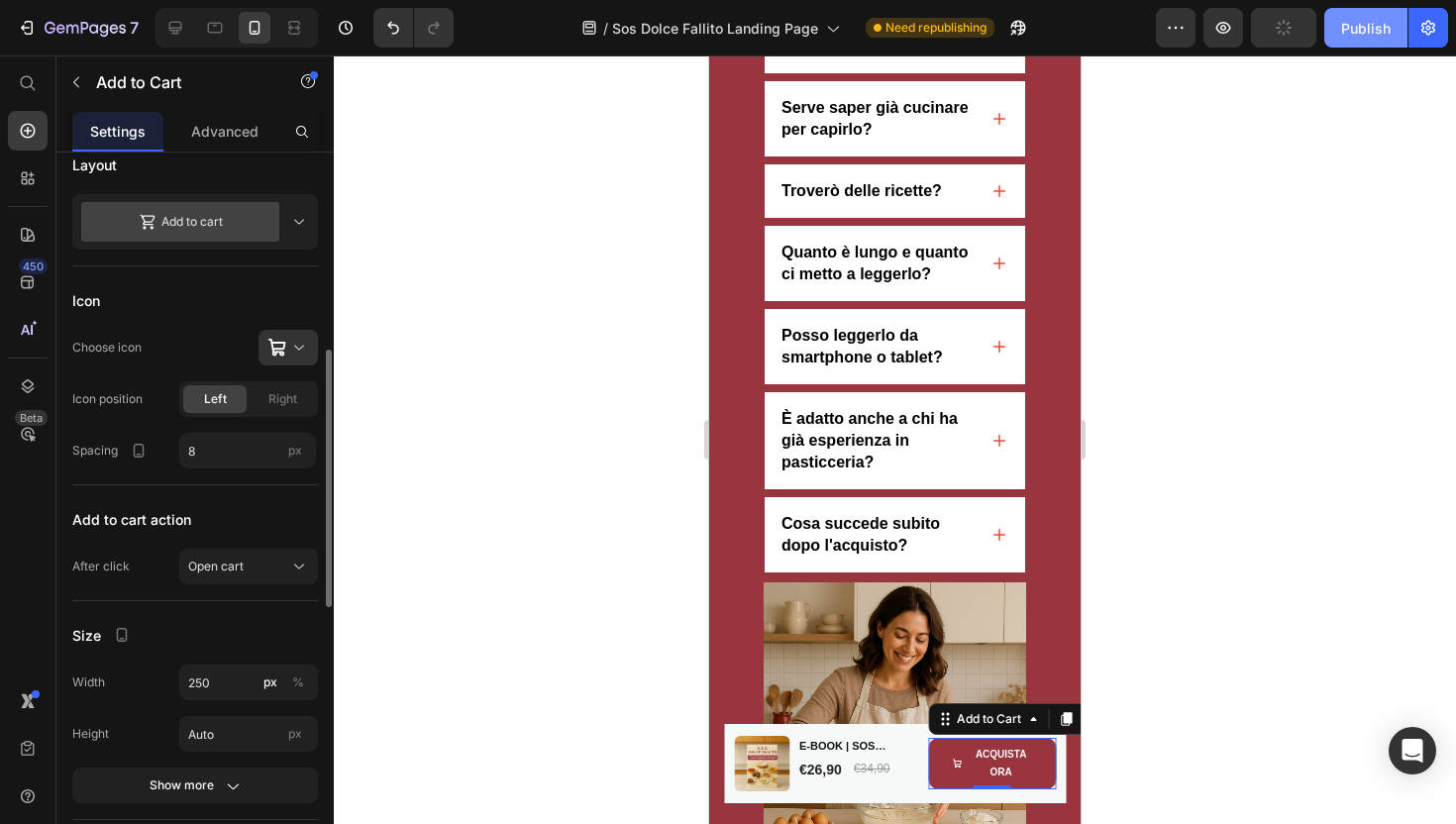 click on "Publish" at bounding box center (1366, 28) 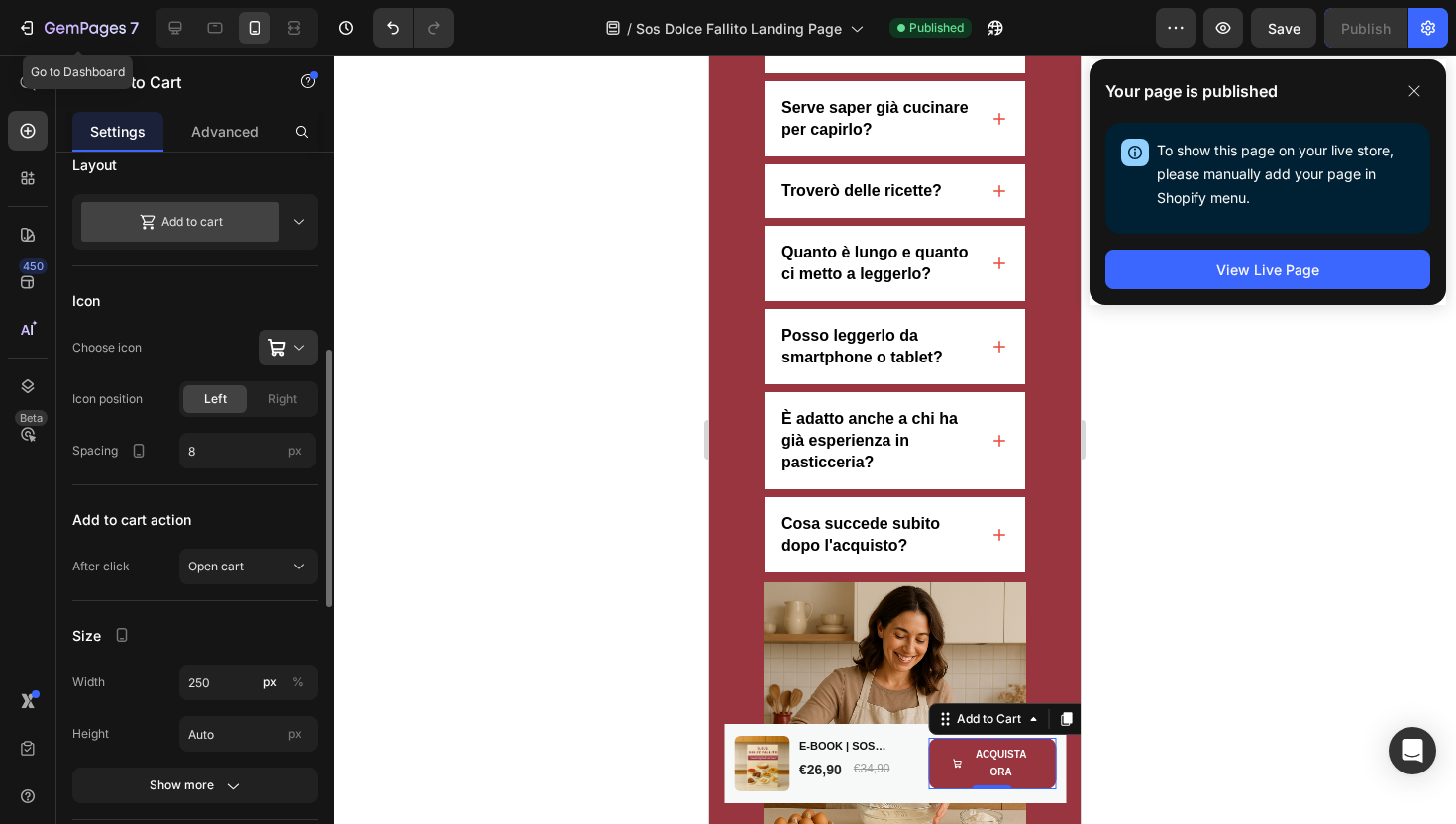 drag, startPoint x: 30, startPoint y: 35, endPoint x: 71, endPoint y: 50, distance: 43.65776 